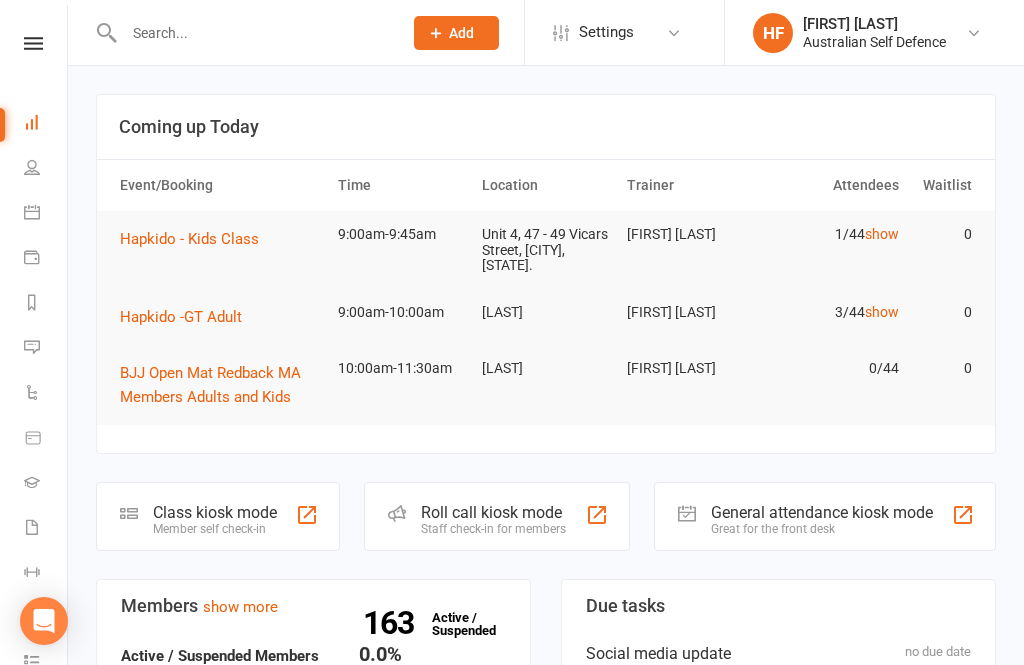 scroll, scrollTop: 0, scrollLeft: 0, axis: both 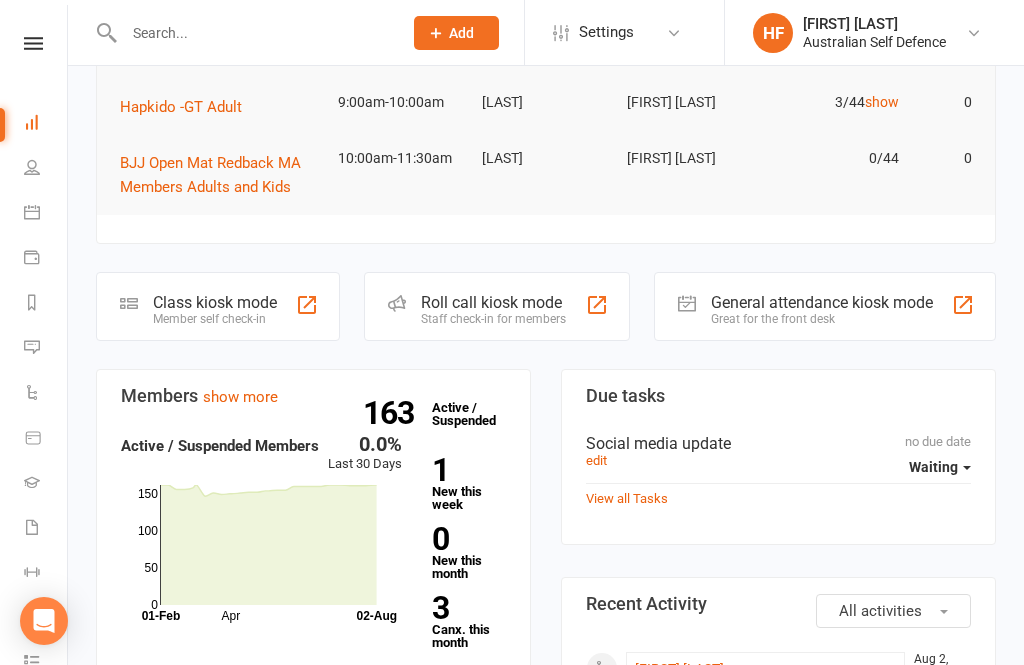 click on "Class kiosk mode Member self check-in" 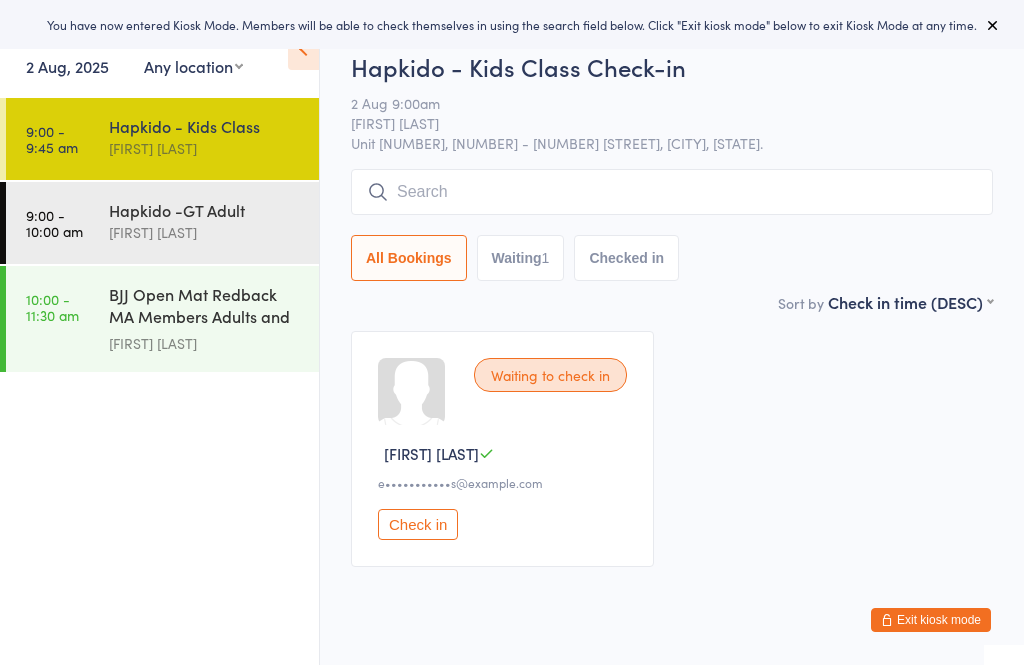 scroll, scrollTop: 0, scrollLeft: 0, axis: both 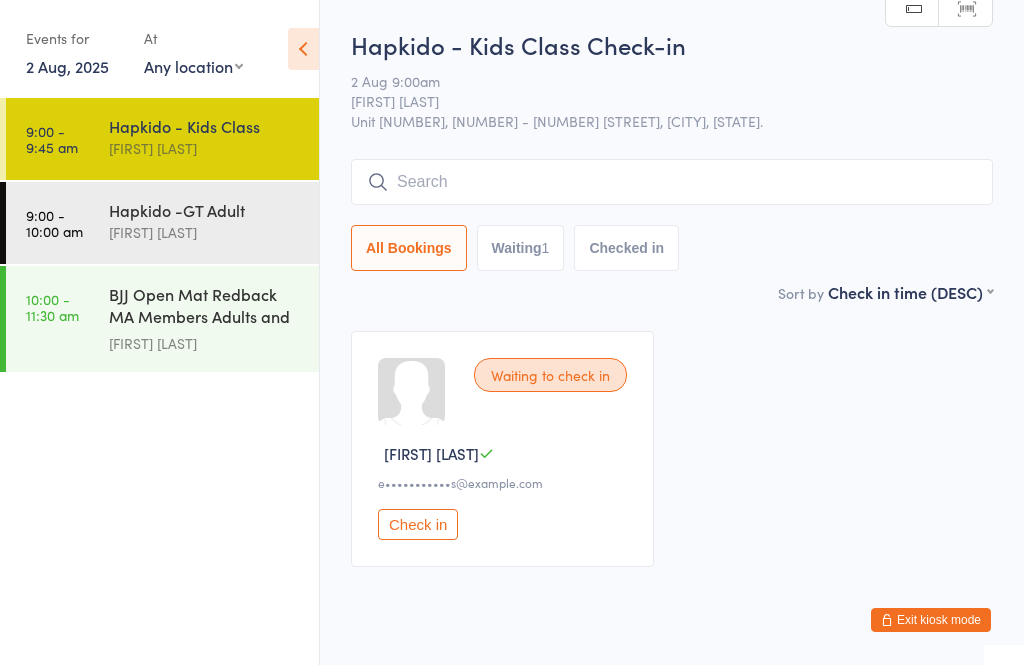 click on "Hapkido -GT Adult" at bounding box center (205, 210) 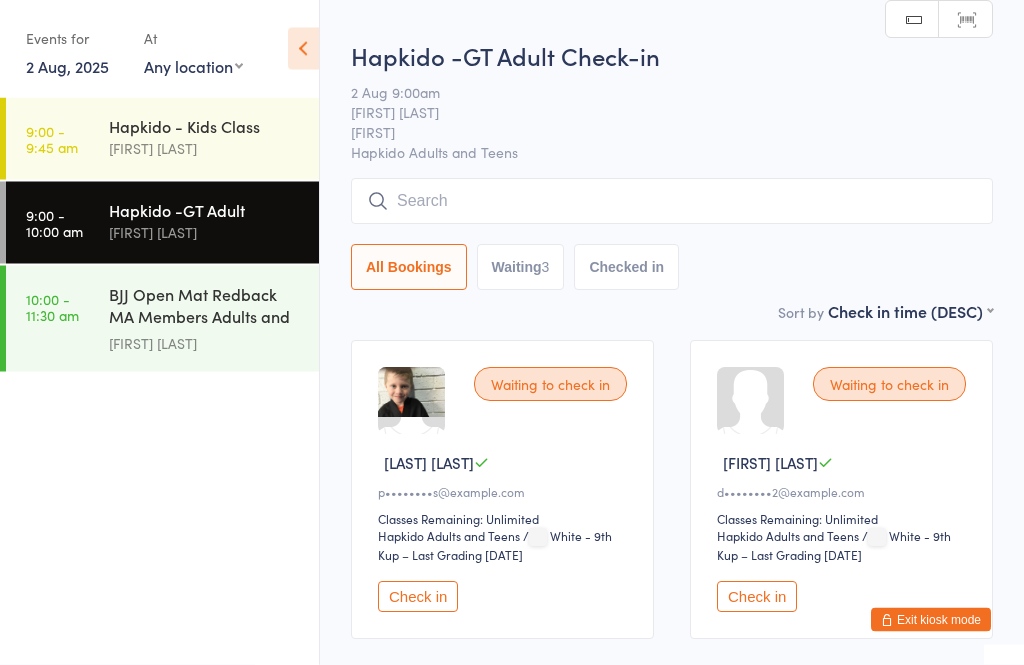 scroll, scrollTop: 11, scrollLeft: 0, axis: vertical 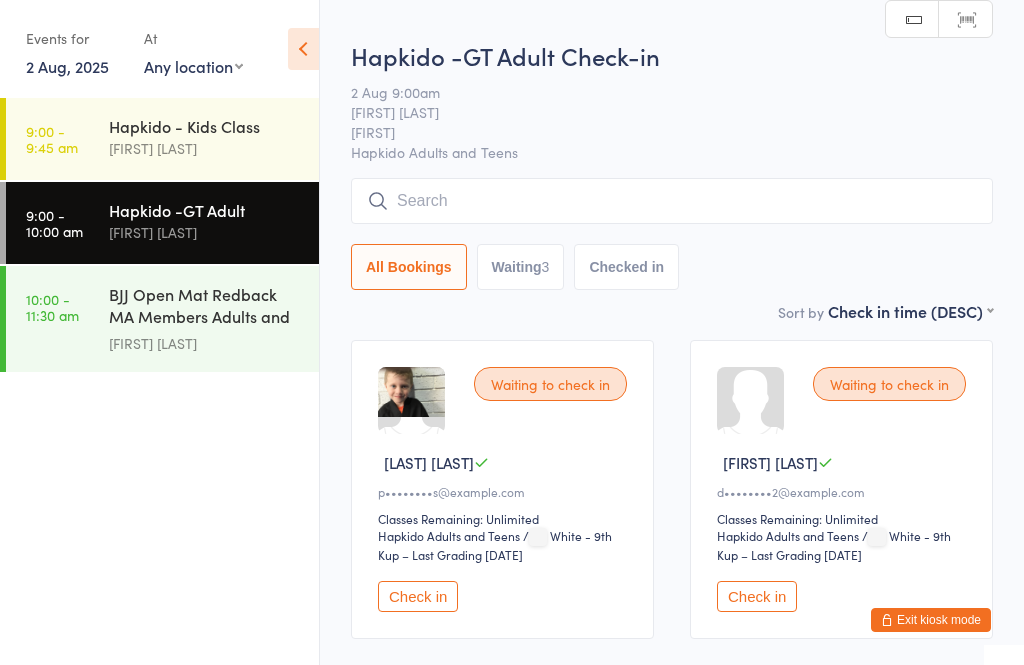 click on "Check in" at bounding box center [757, 596] 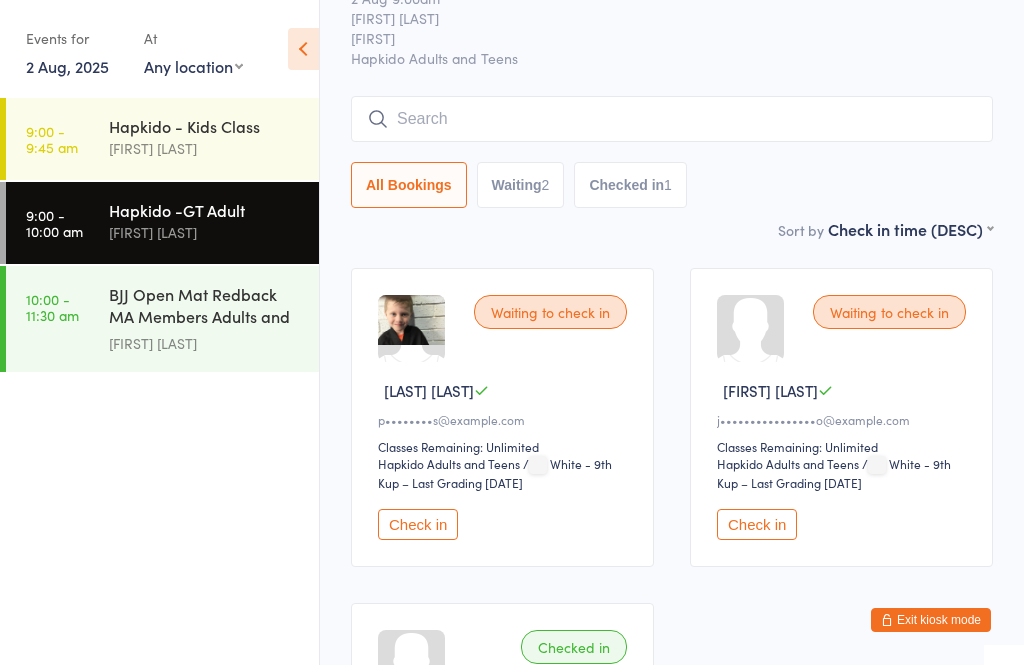 scroll, scrollTop: 0, scrollLeft: 0, axis: both 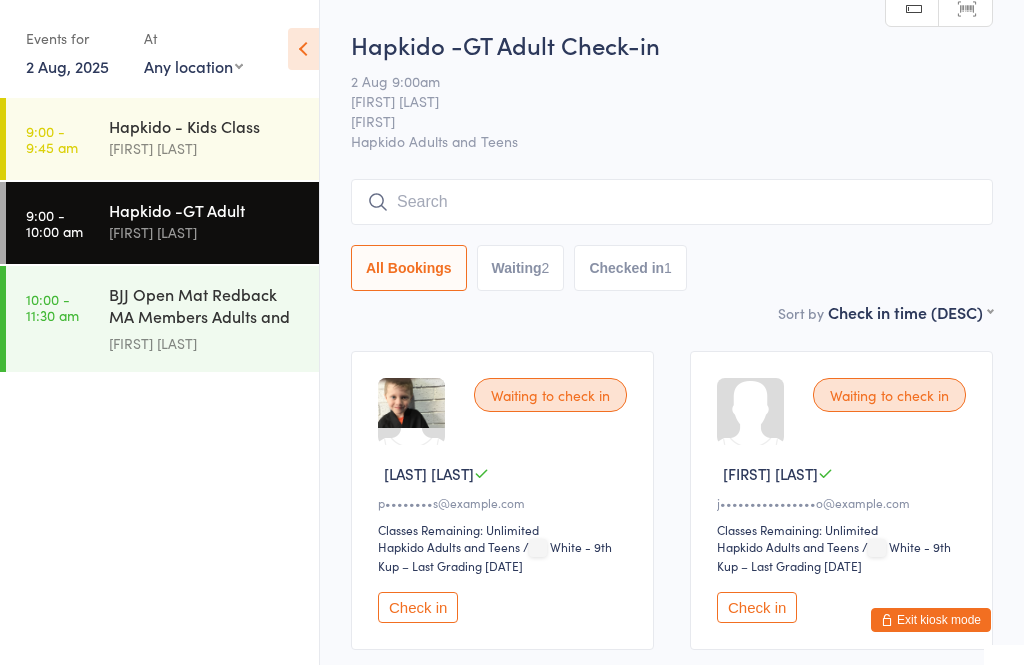 click at bounding box center [672, 202] 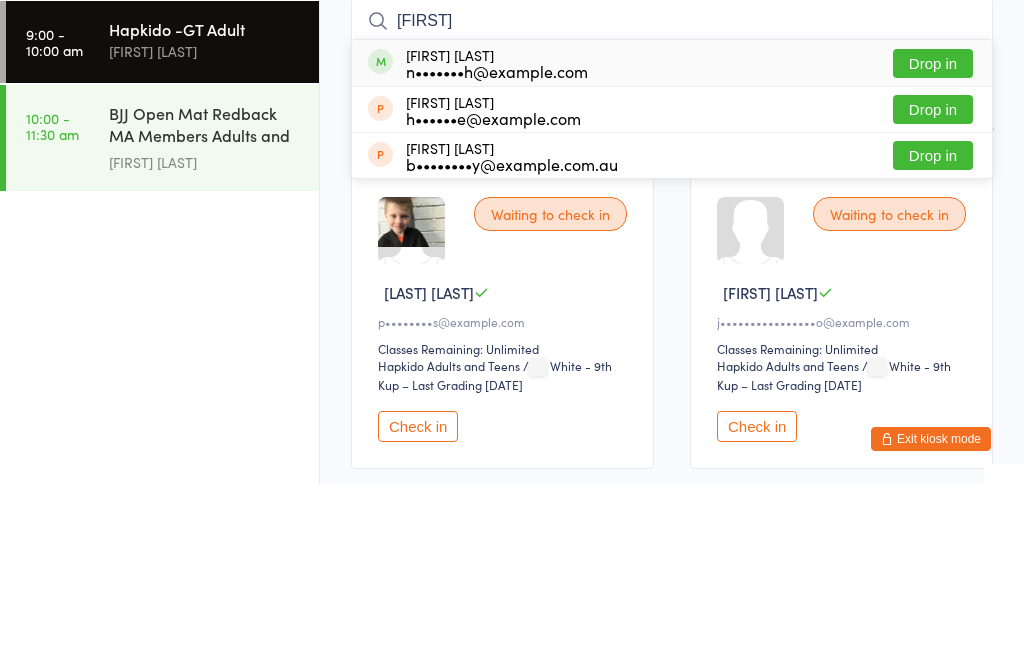 type on "[FIRST]" 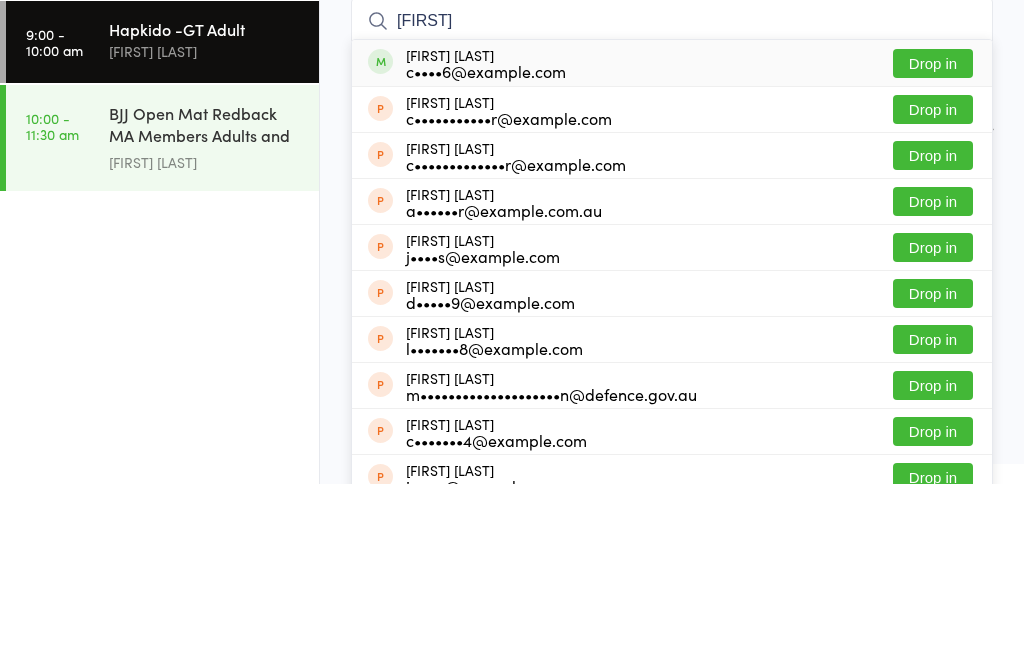 type on "[FIRST]" 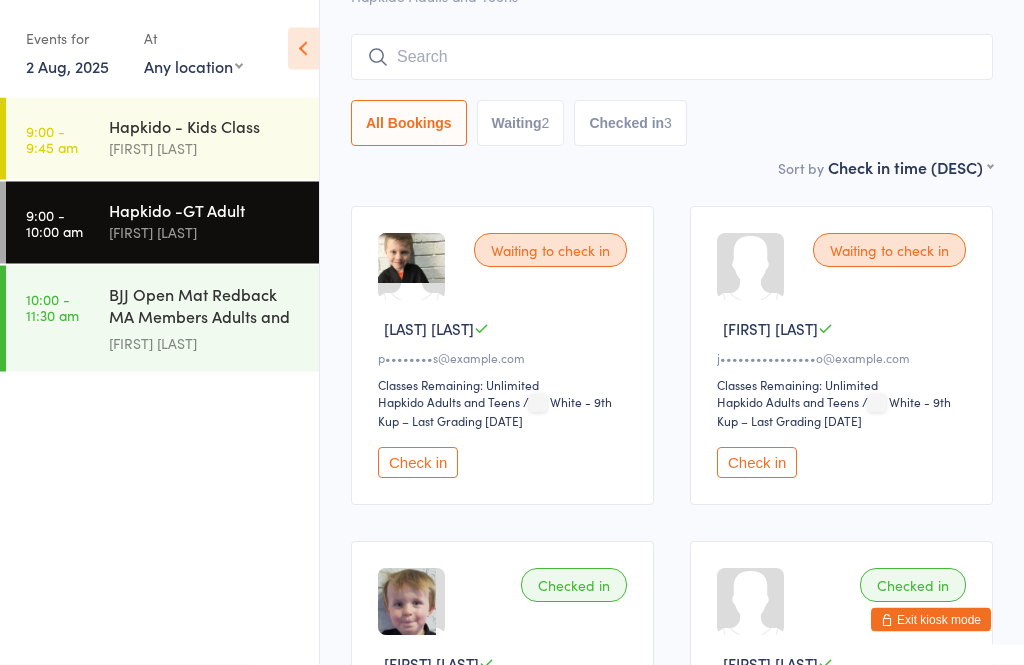 scroll, scrollTop: 127, scrollLeft: 0, axis: vertical 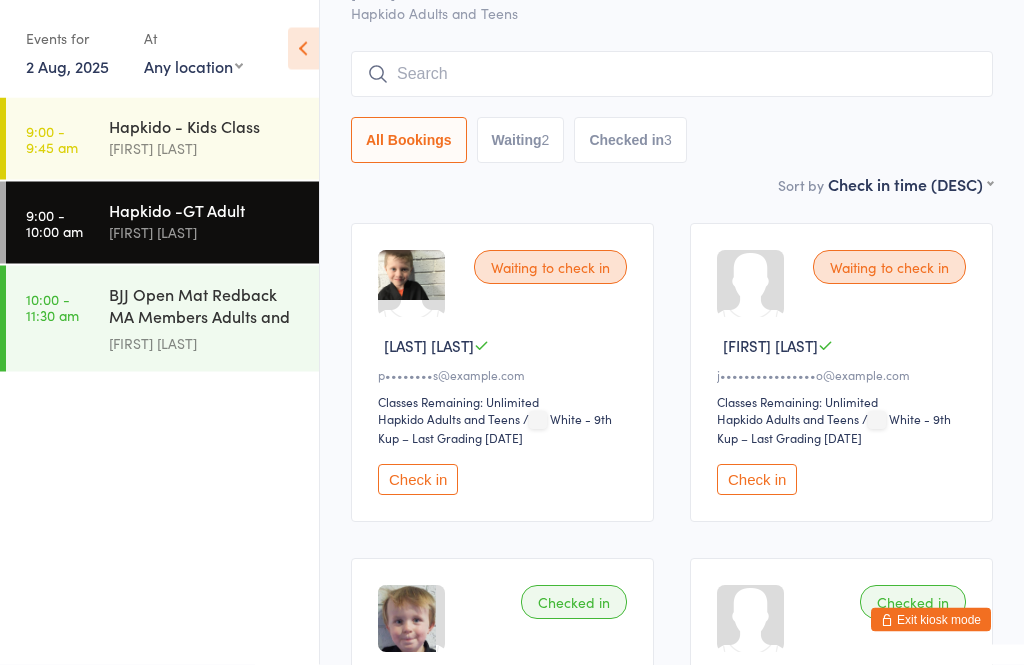 click at bounding box center [672, 75] 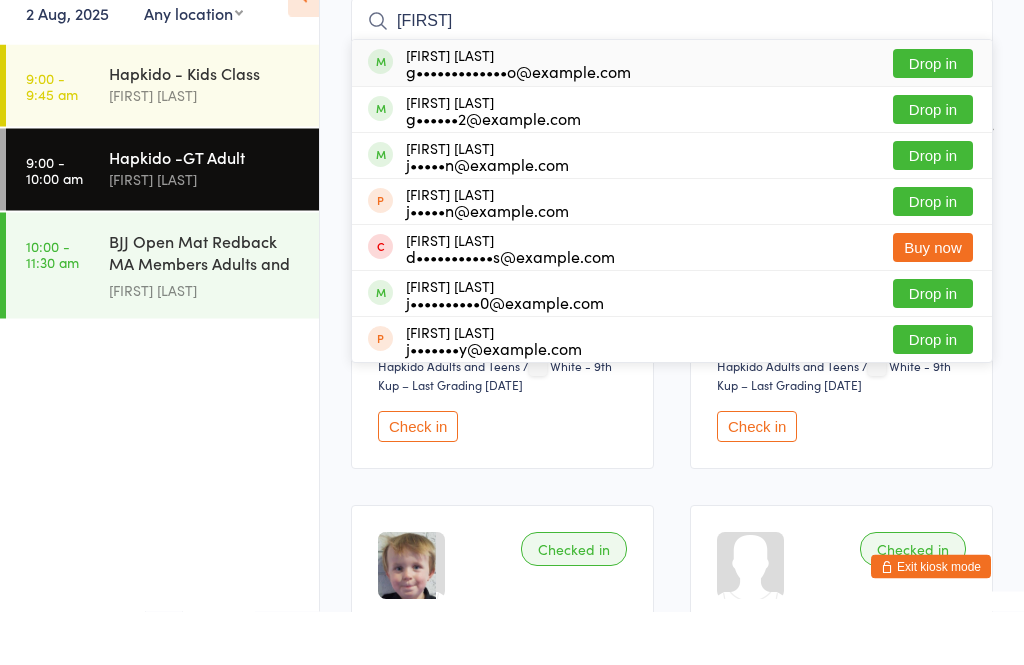 type on "[FIRST]" 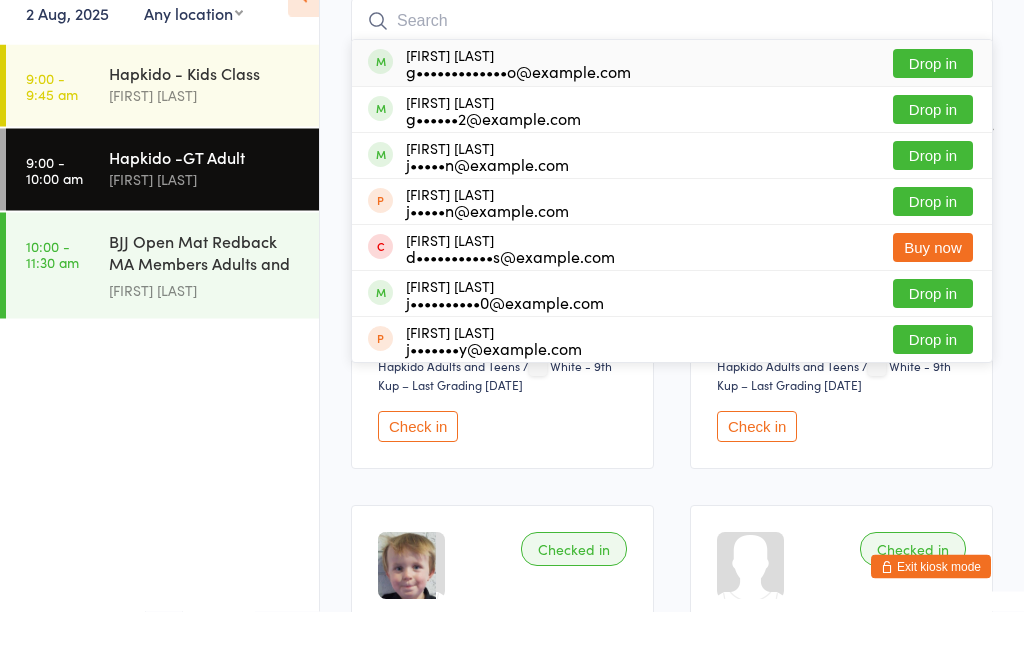 scroll, scrollTop: 181, scrollLeft: 0, axis: vertical 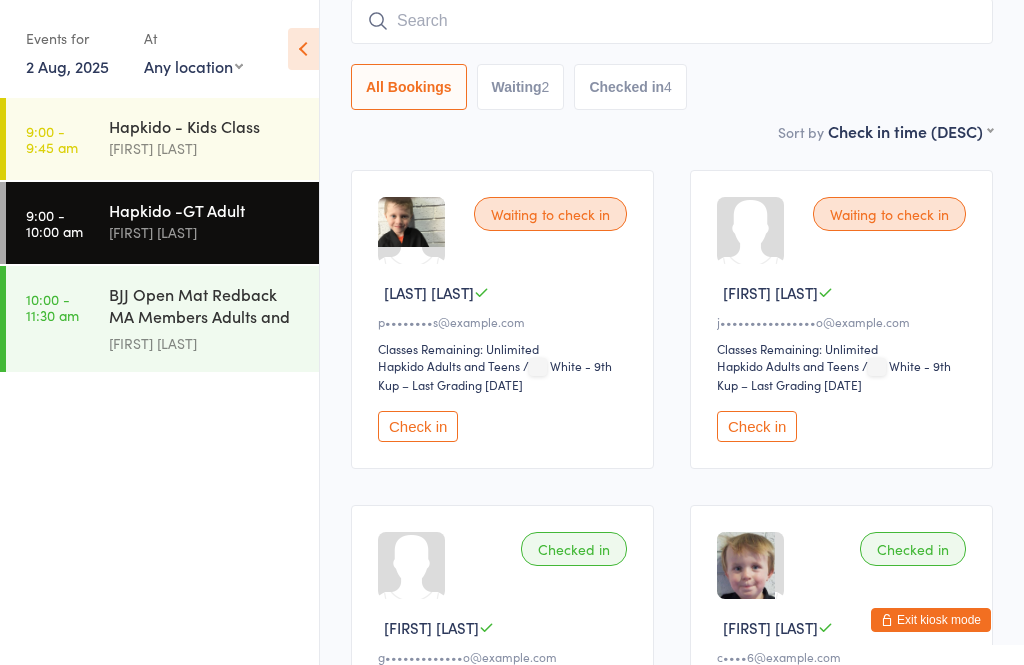 click on "BJJ  Open Mat Redback MA Members Adults and Kids" at bounding box center (205, 307) 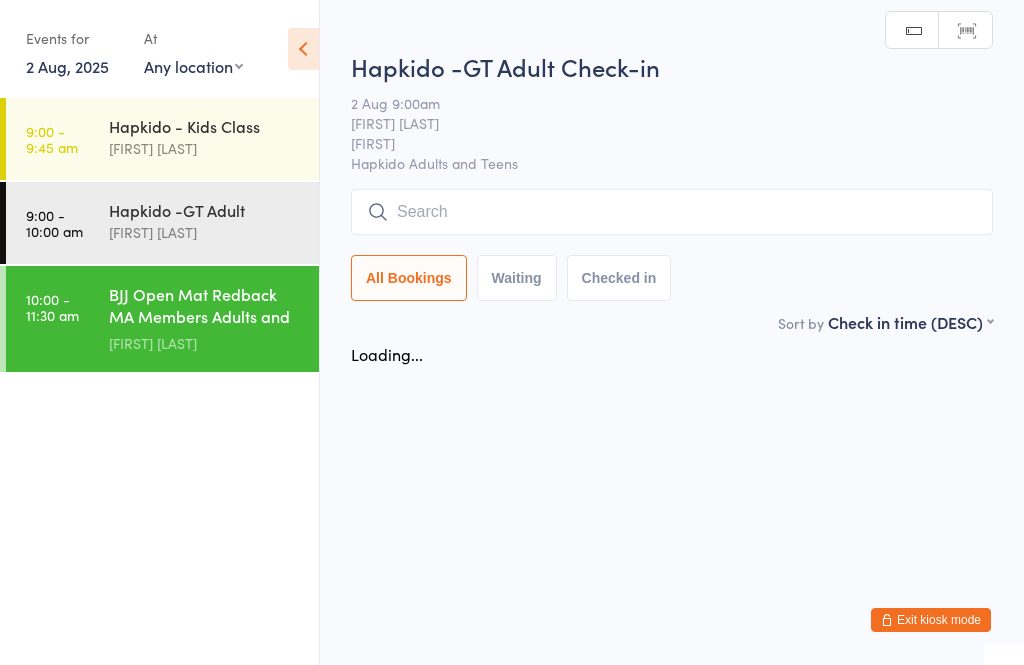 scroll, scrollTop: 0, scrollLeft: 0, axis: both 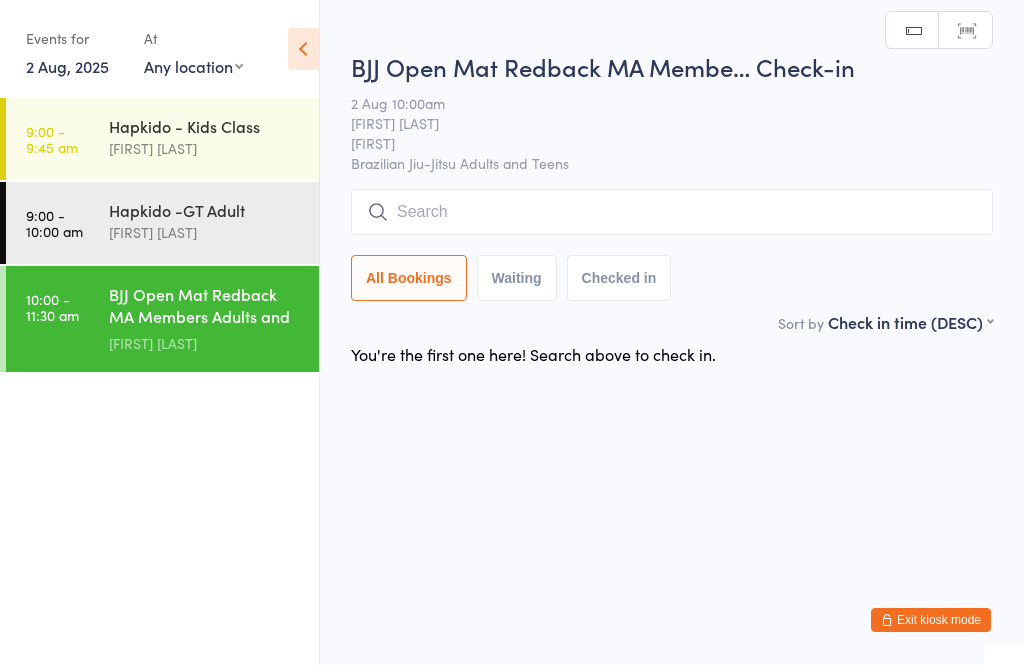 click at bounding box center (672, 212) 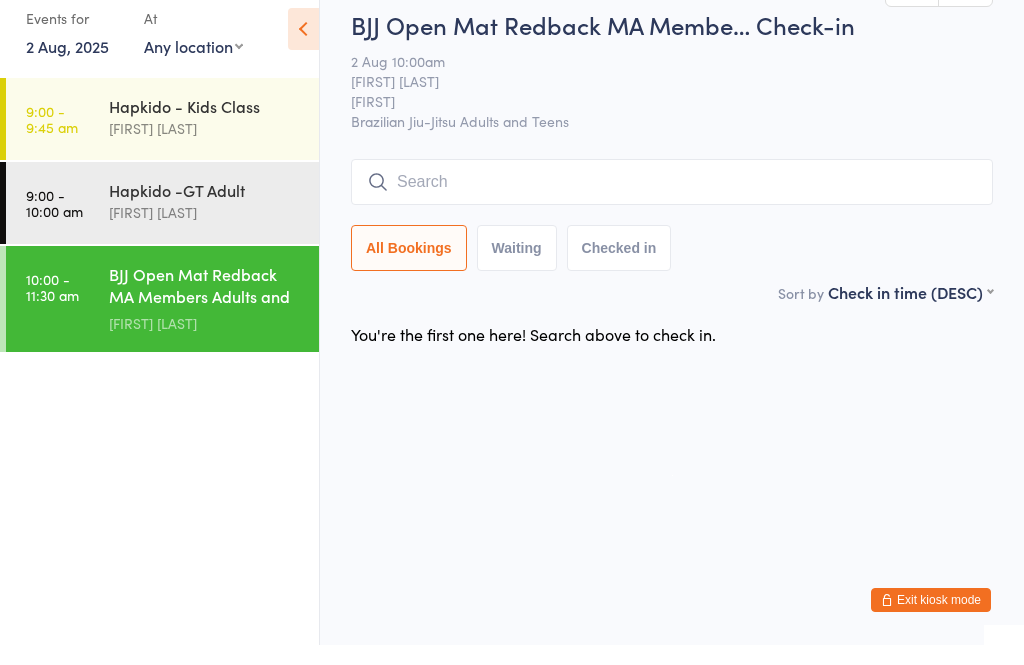 click on "9:00 - 10:00 am Hapkido -GT Adult [FIRST] [LAST]" at bounding box center [162, 223] 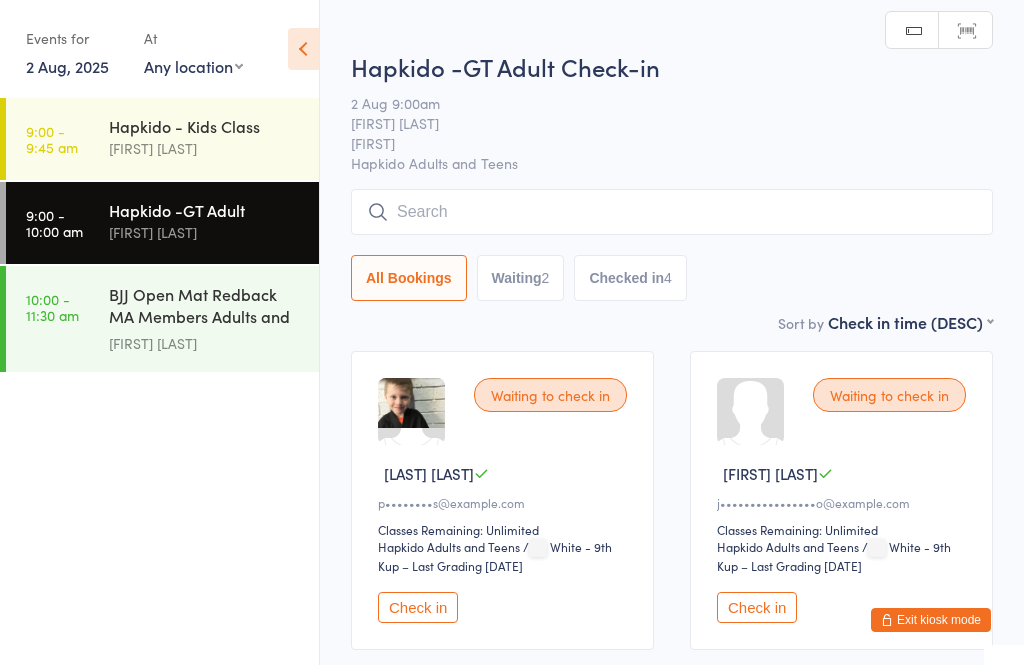 click at bounding box center [672, 212] 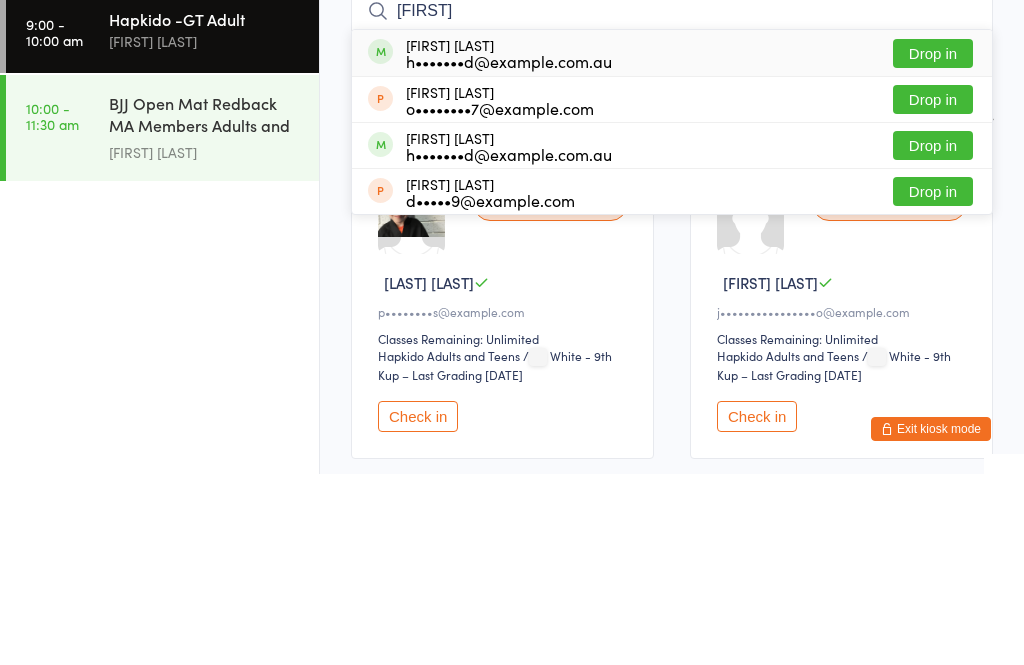 type on "[FIRST]" 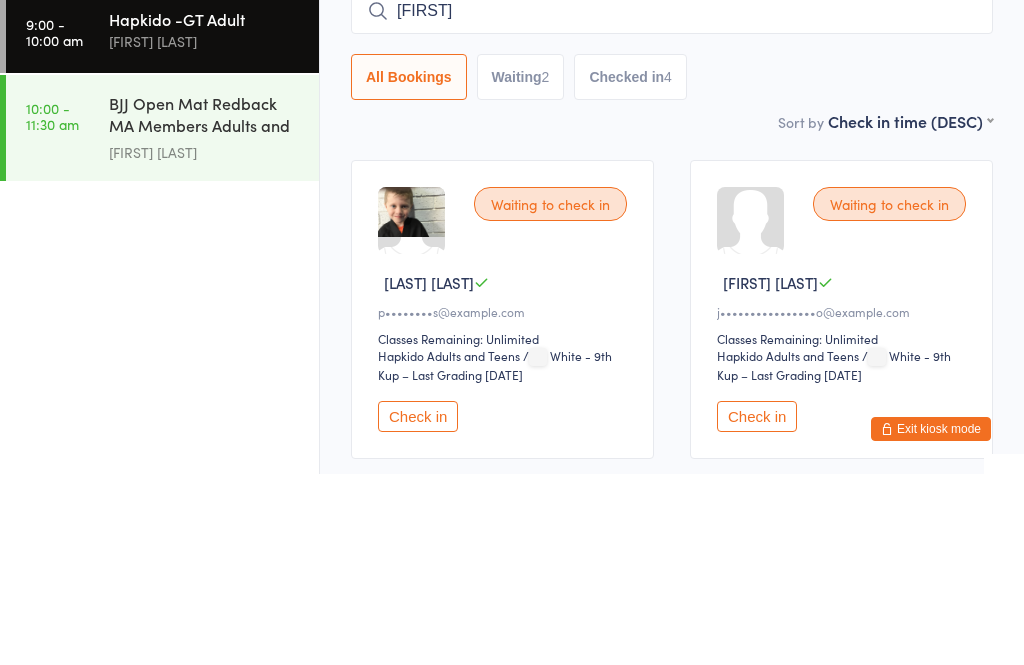 type 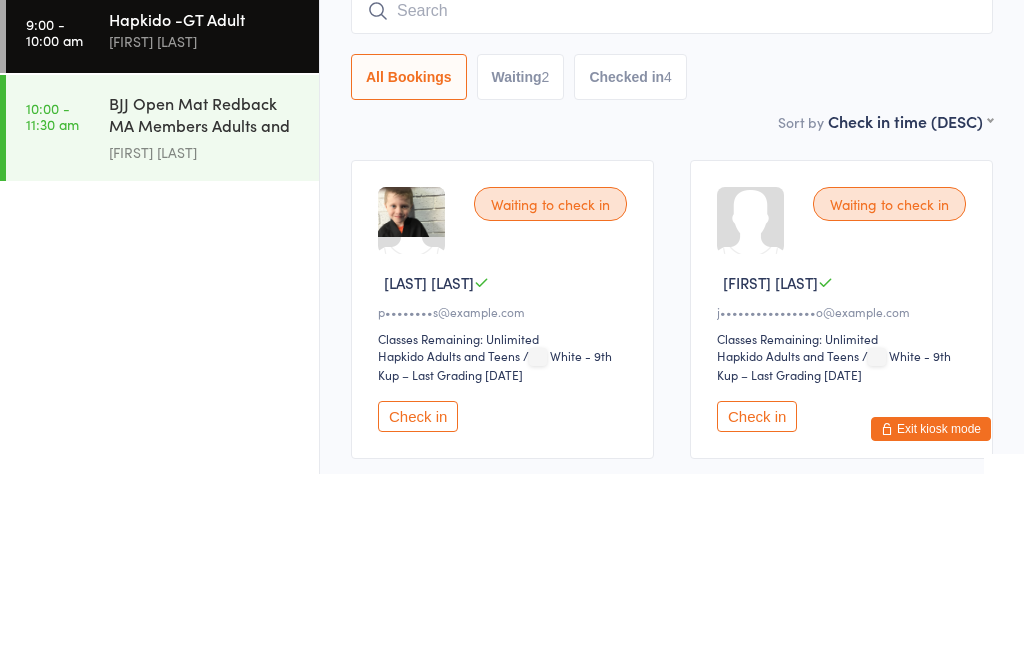 scroll, scrollTop: 191, scrollLeft: 0, axis: vertical 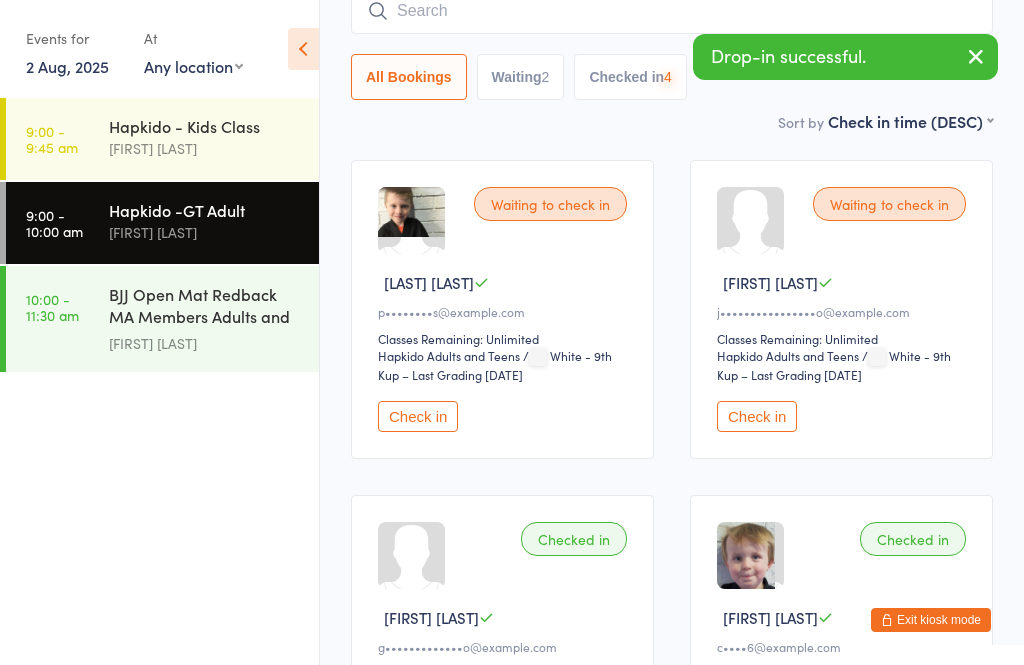 click on "9:00 - 9:45 am Hapkido - Kids Class [FIRST] [LAST]" at bounding box center [162, 139] 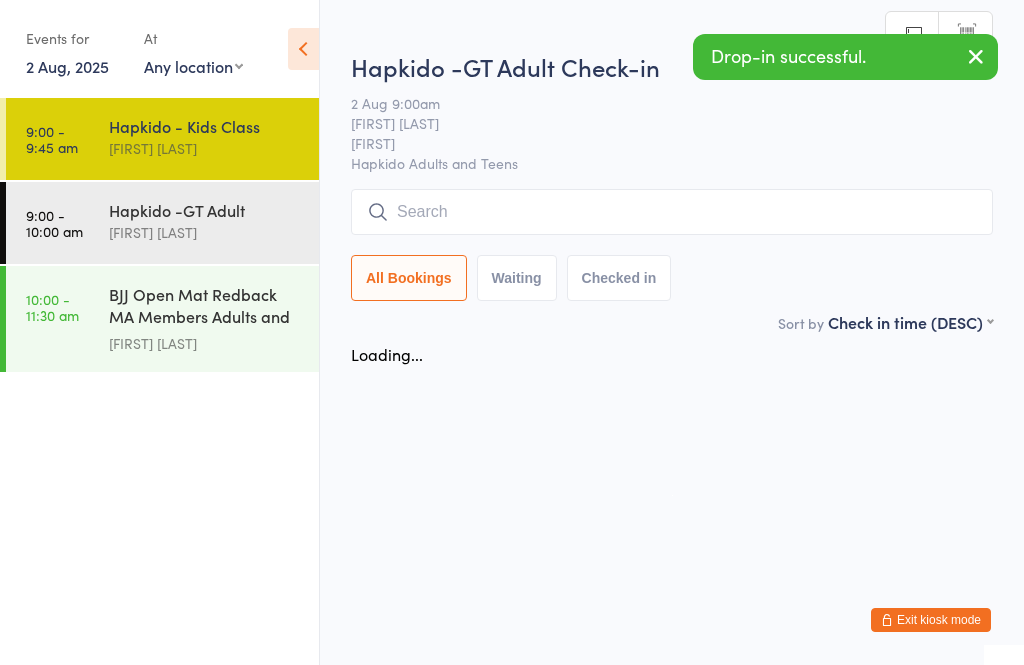 scroll, scrollTop: 0, scrollLeft: 0, axis: both 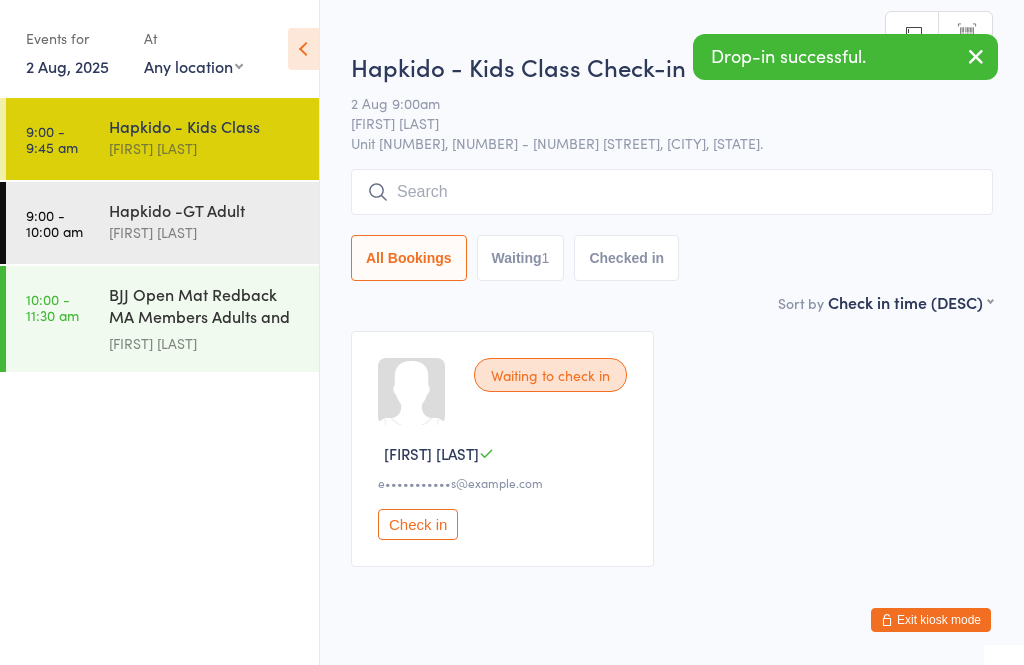 click at bounding box center [672, 192] 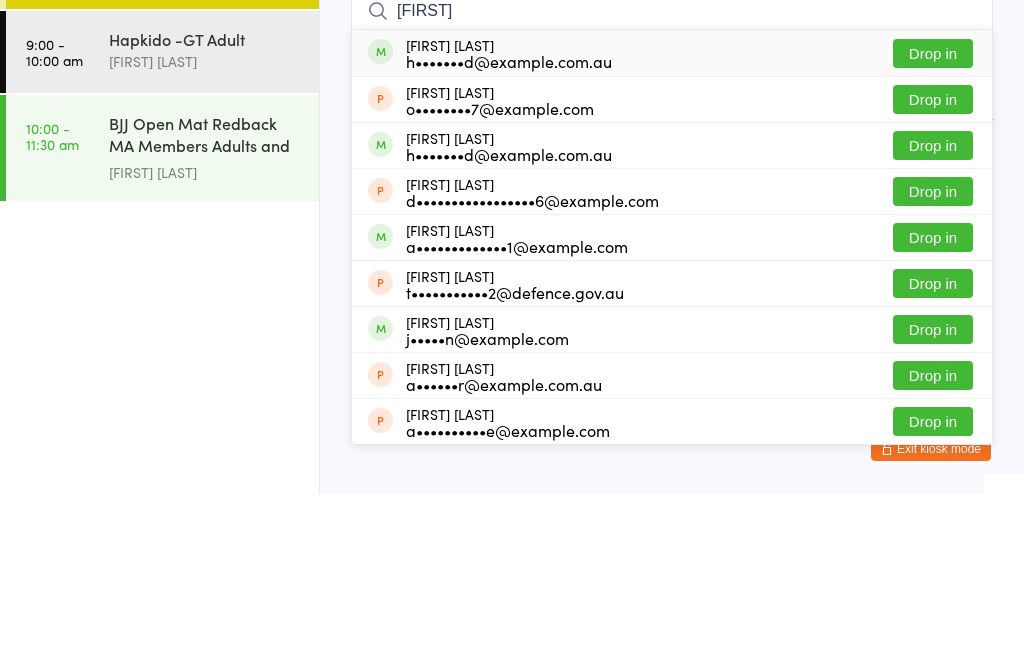type on "[FIRST]" 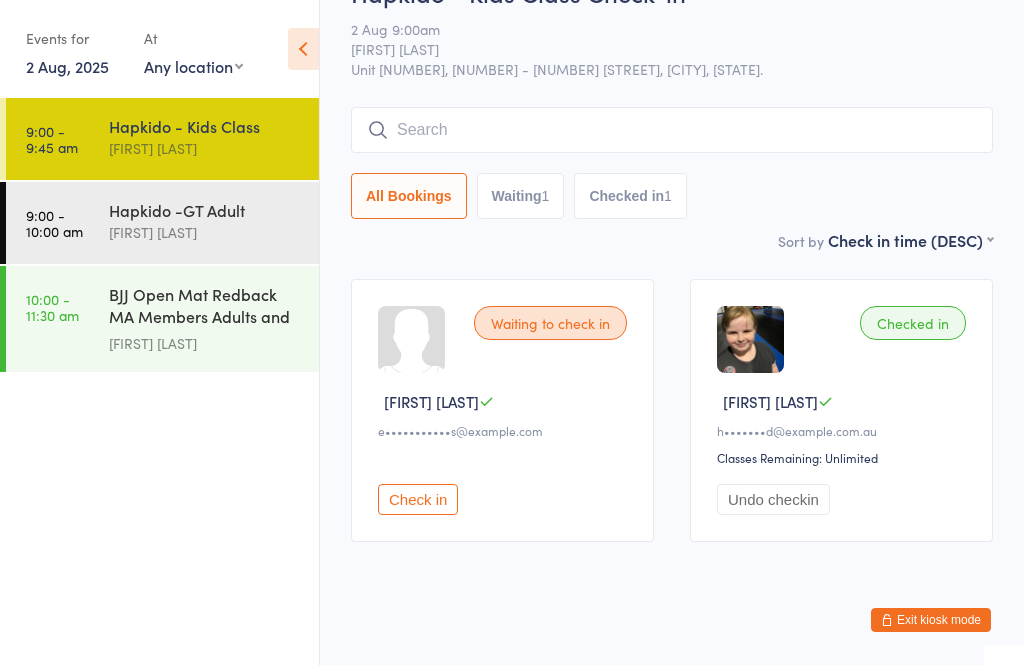 scroll, scrollTop: 68, scrollLeft: 0, axis: vertical 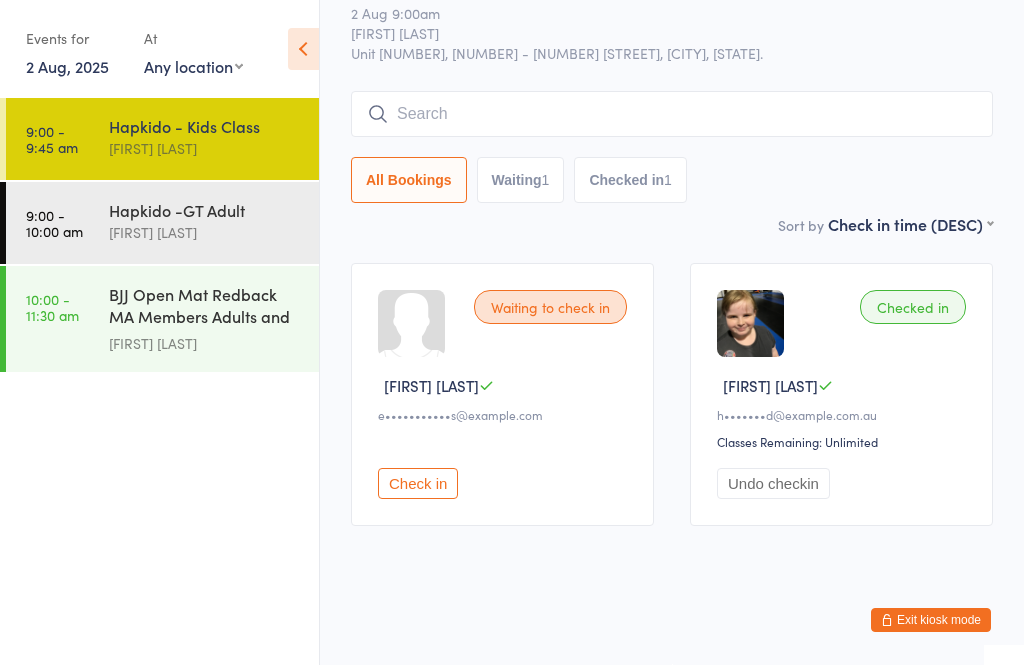 click at bounding box center [672, 114] 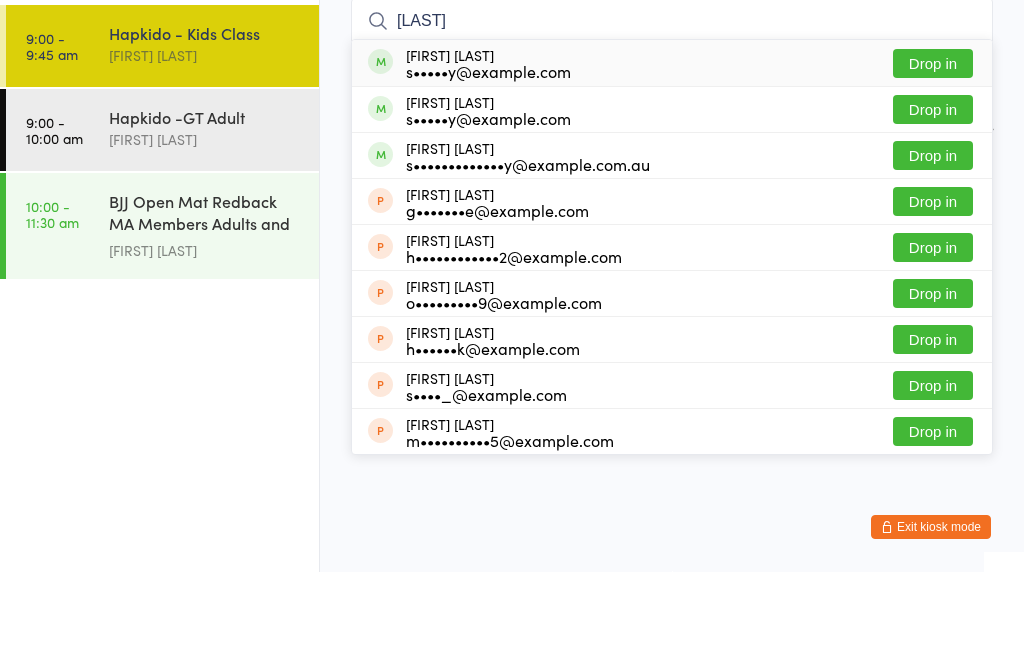 type on "[LAST]" 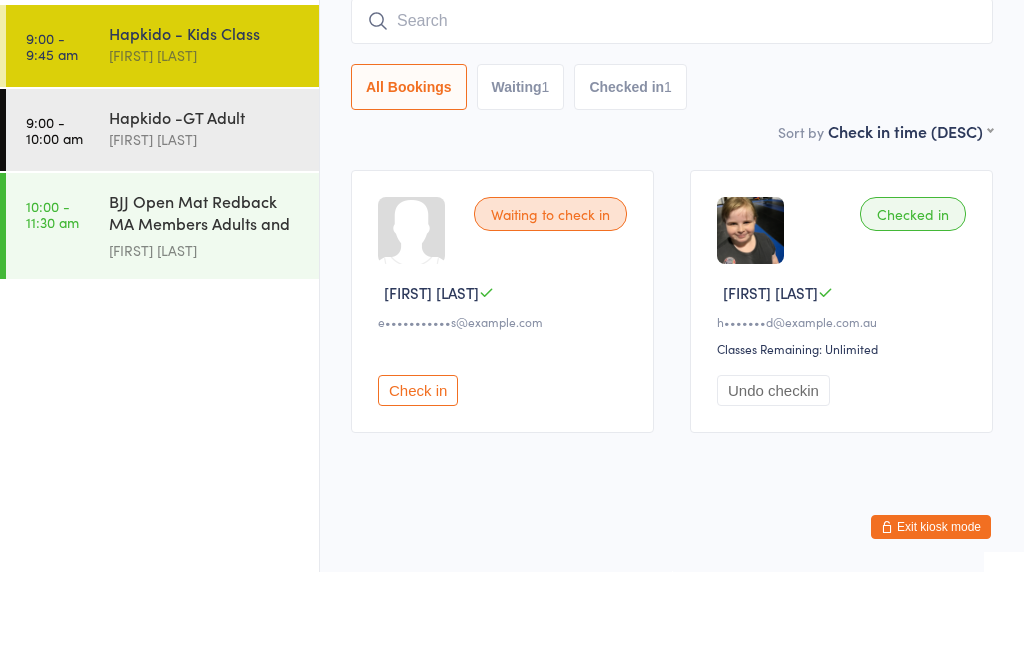 scroll, scrollTop: 80, scrollLeft: 0, axis: vertical 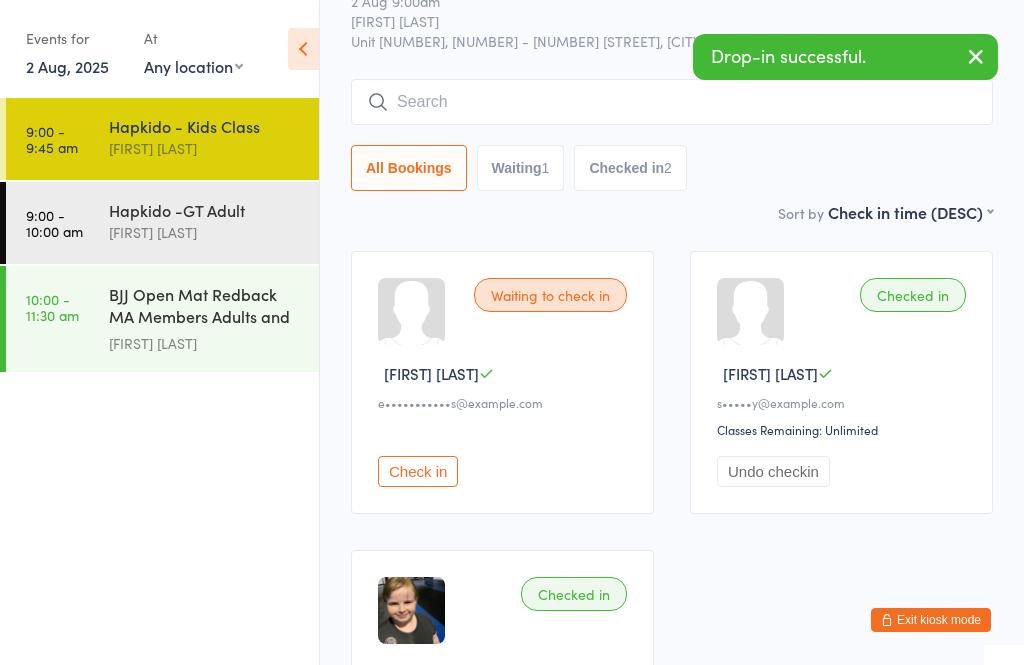 click on "Hapkido -GT Adult" at bounding box center (205, 210) 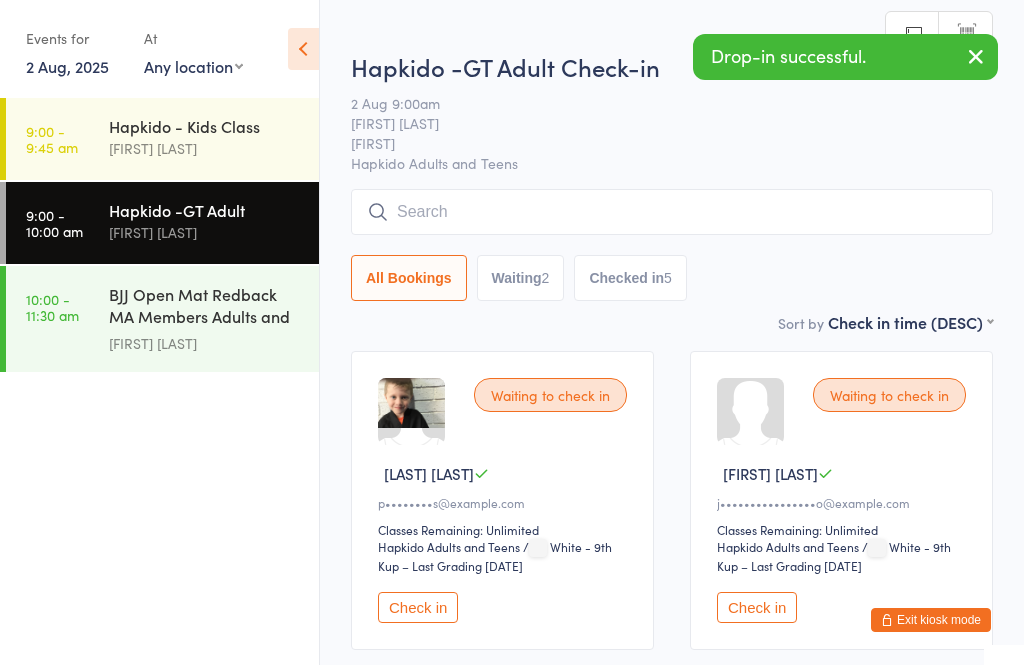 click at bounding box center [672, 212] 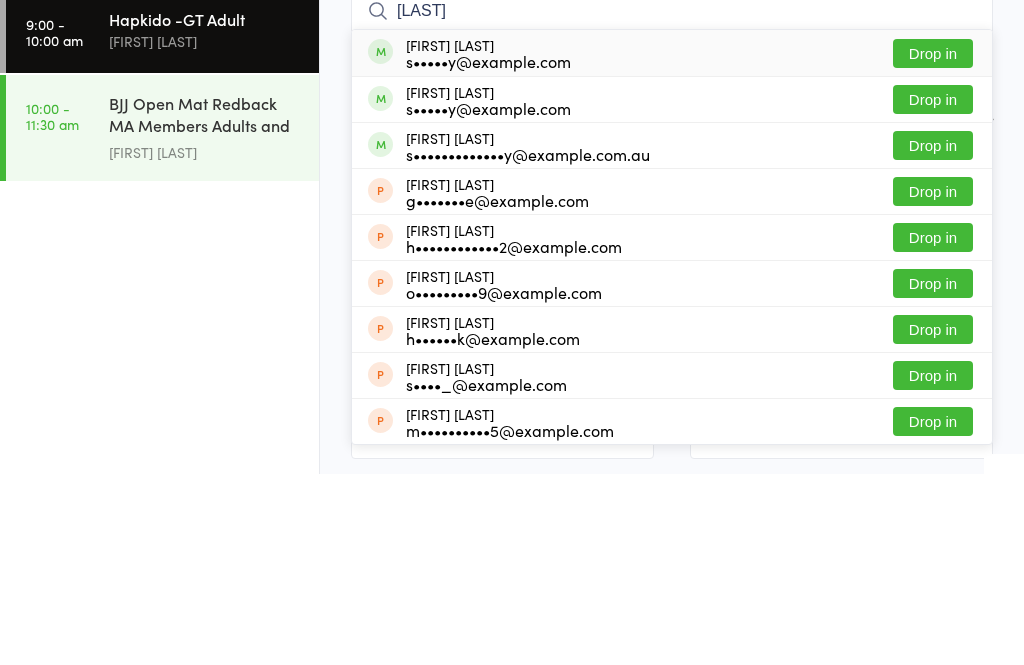 type on "[LAST]" 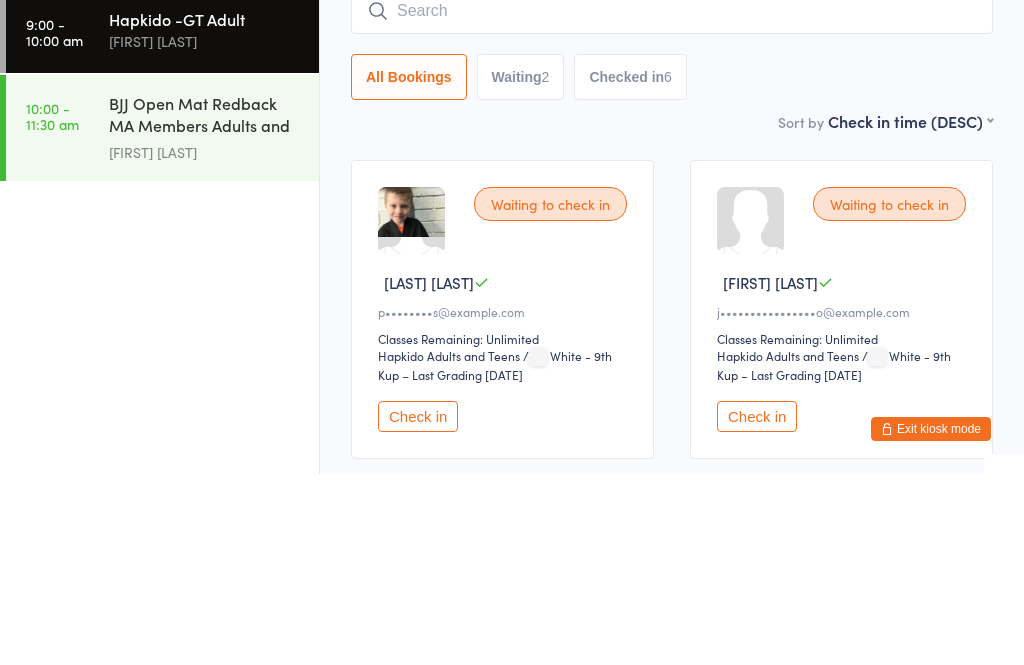 click at bounding box center (672, 202) 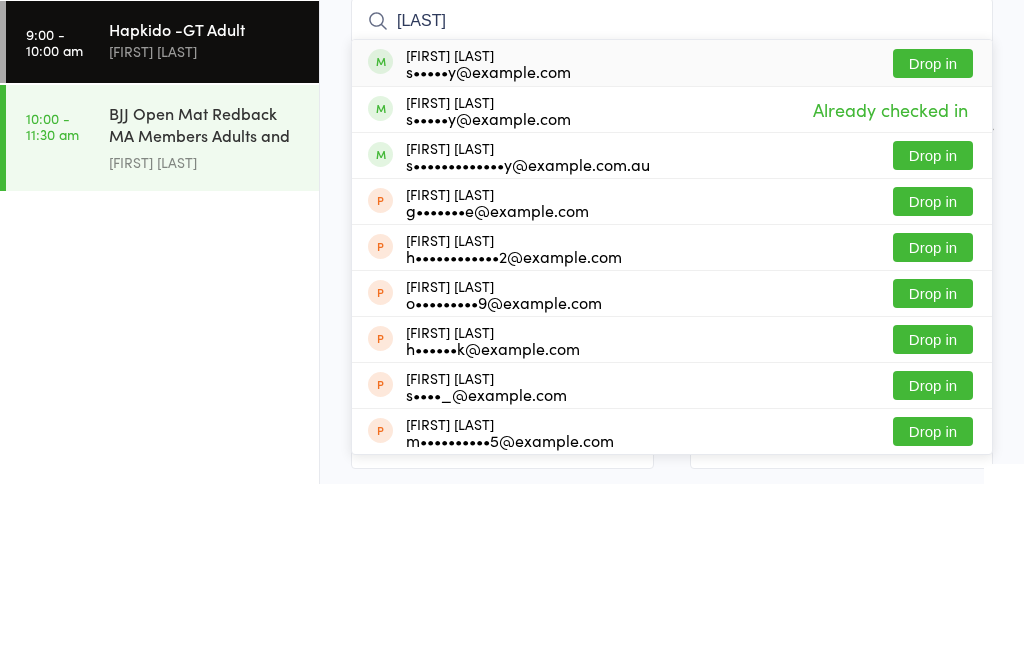 type on "[LAST]" 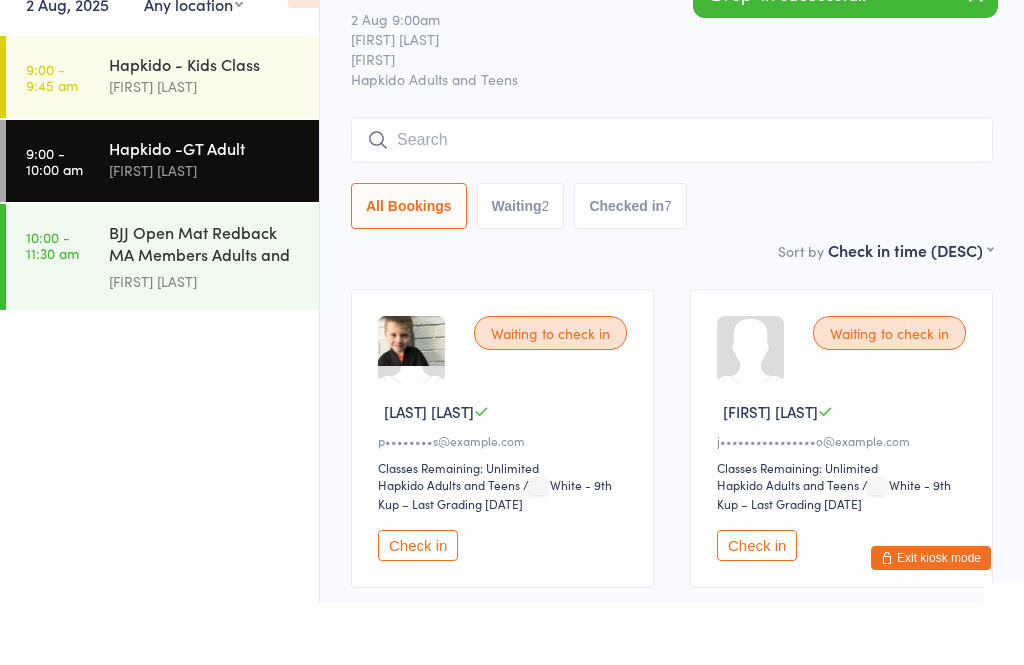 click on "Hapkido - Kids Class" at bounding box center [205, 126] 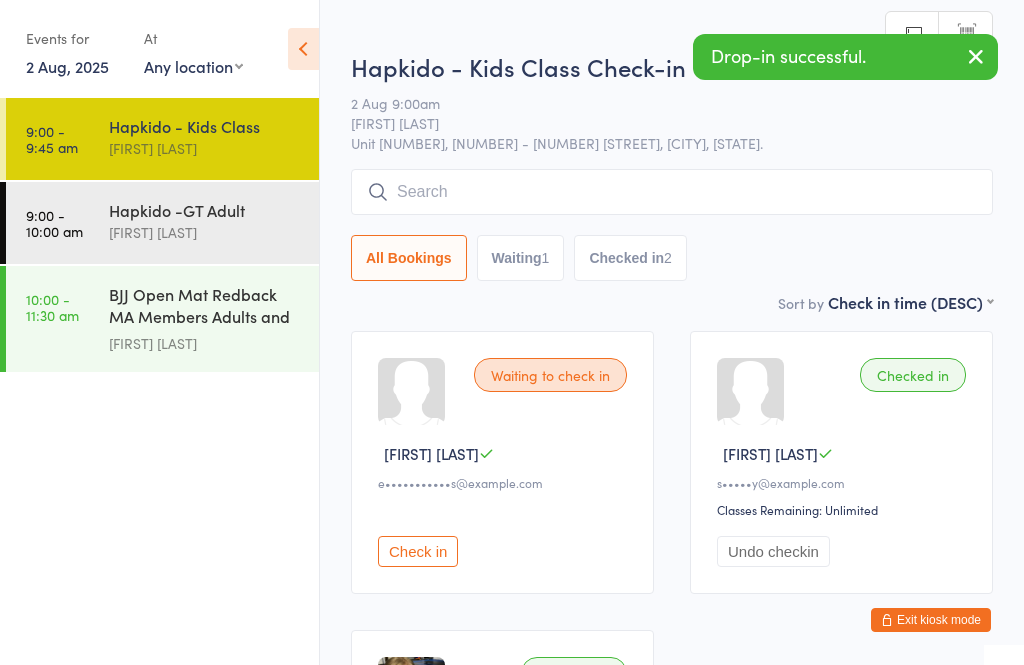 click at bounding box center (672, 192) 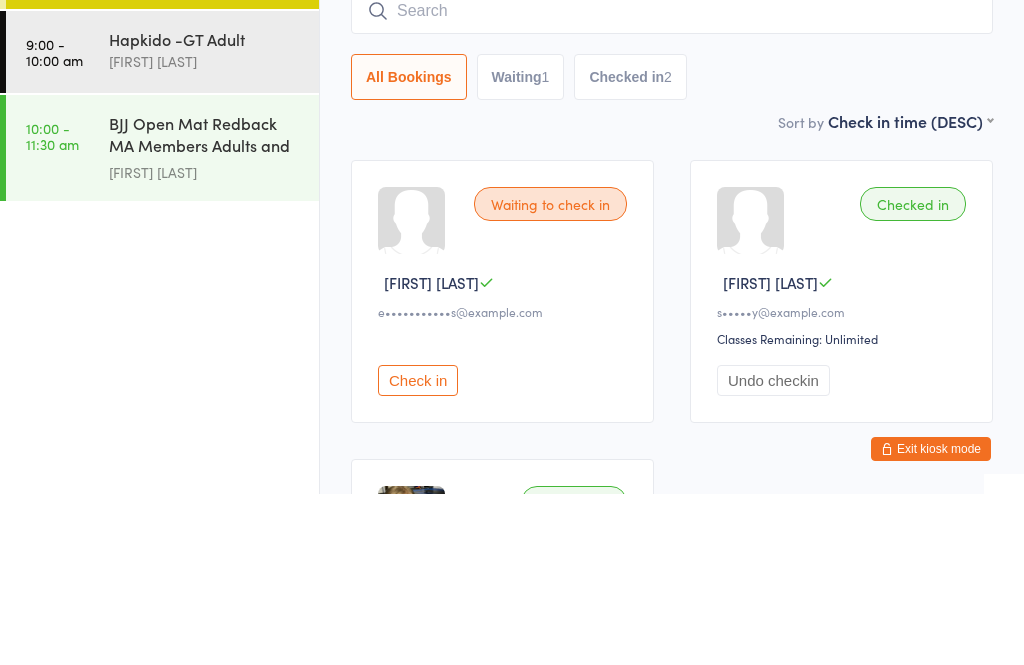 click on "BJJ  Open Mat Redback MA Members Adults and Kids" at bounding box center (205, 307) 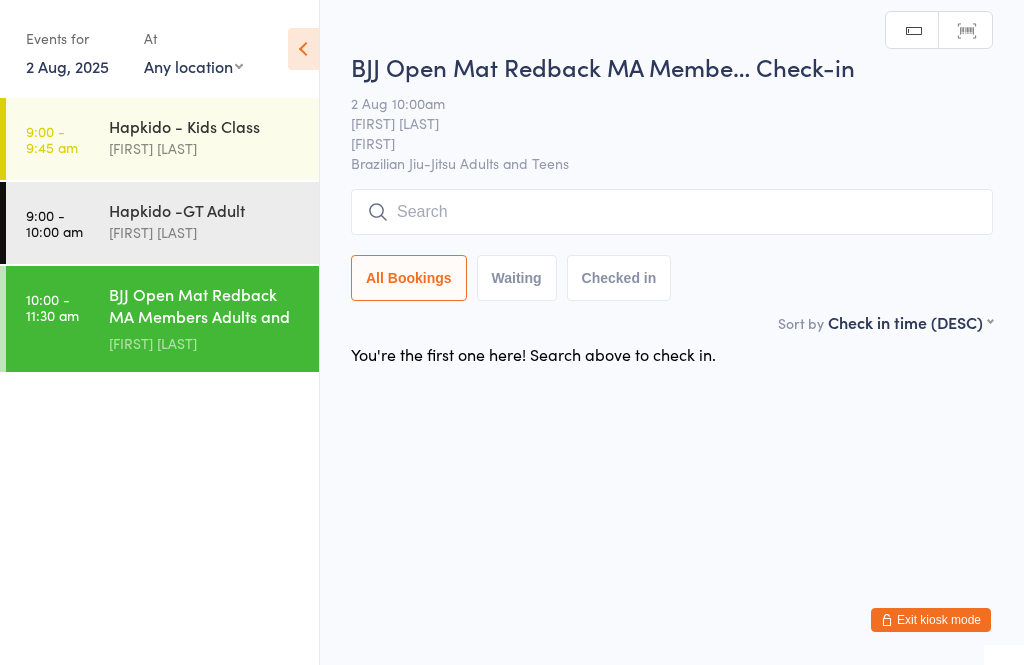 click on "Hapkido -GT Adult" at bounding box center (205, 210) 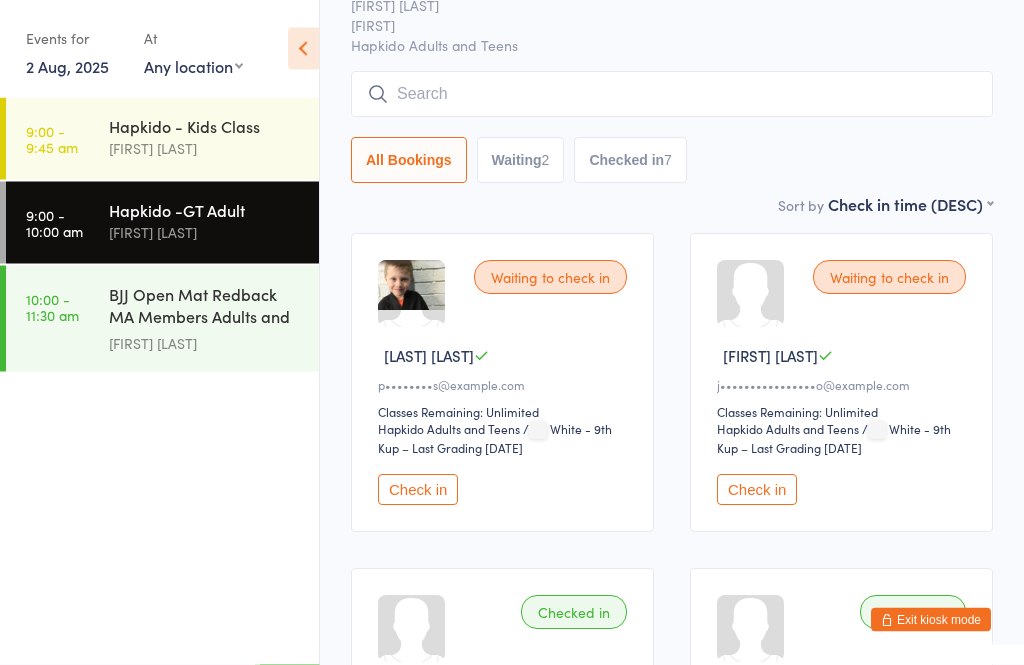 scroll, scrollTop: 116, scrollLeft: 0, axis: vertical 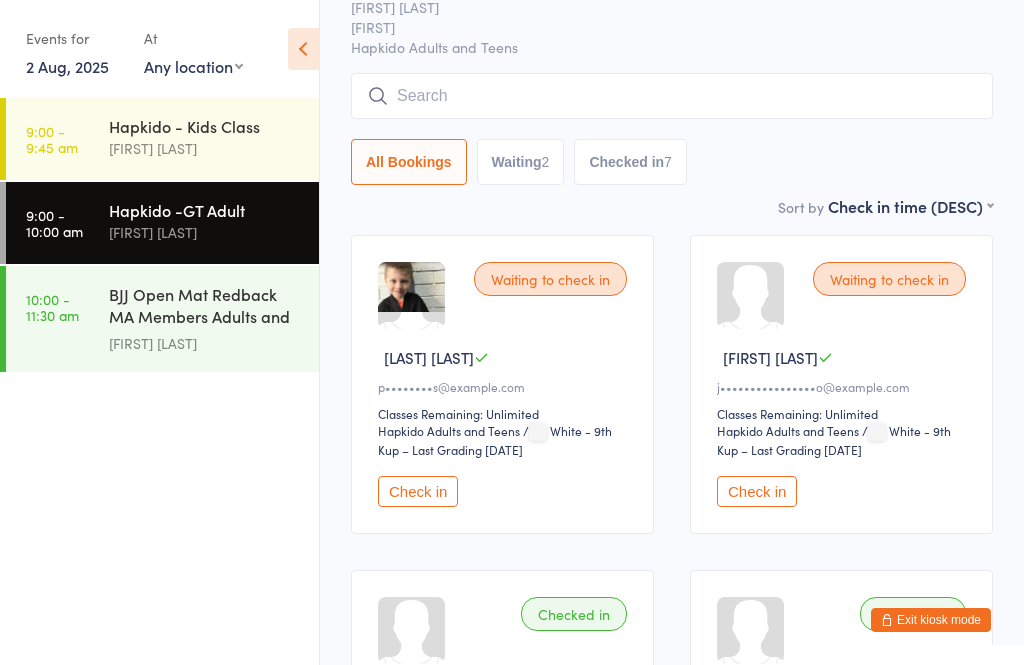 click on "Check in" at bounding box center [757, 491] 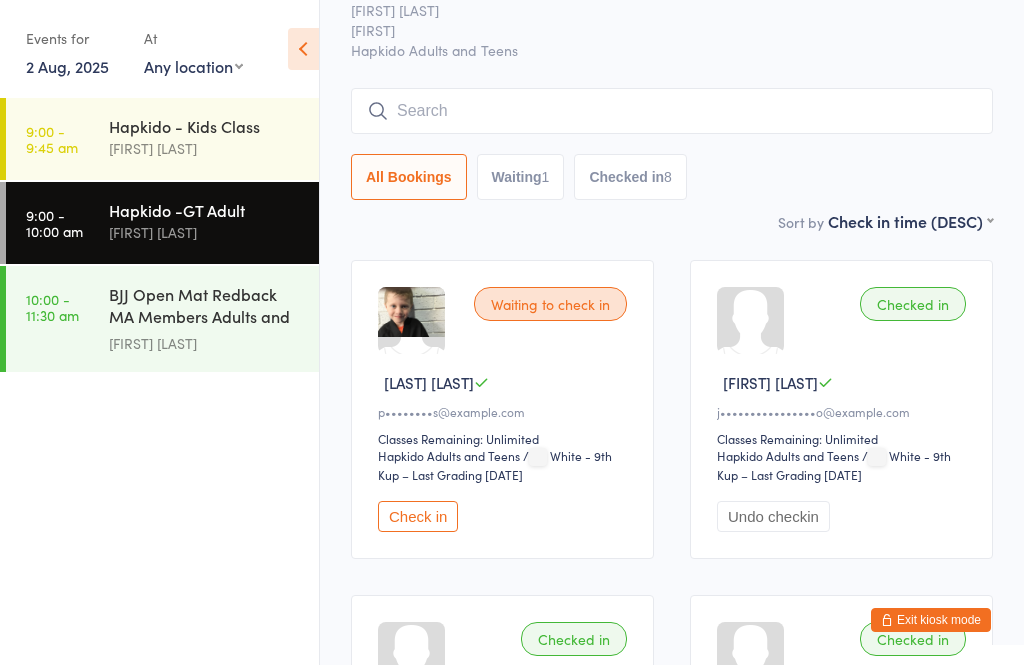 scroll, scrollTop: 87, scrollLeft: 0, axis: vertical 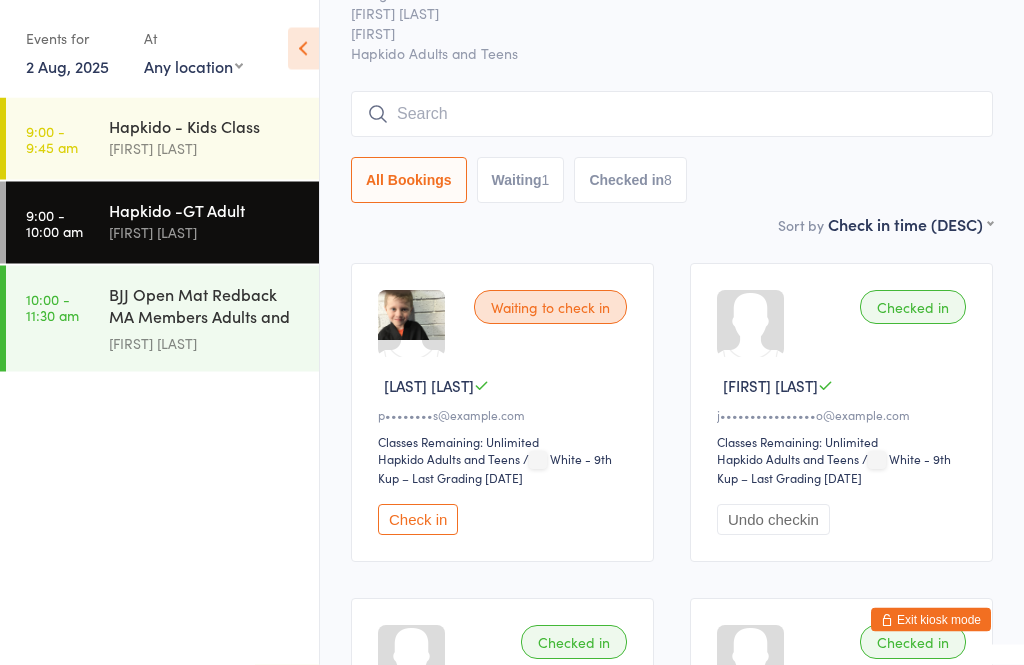 click at bounding box center (672, 115) 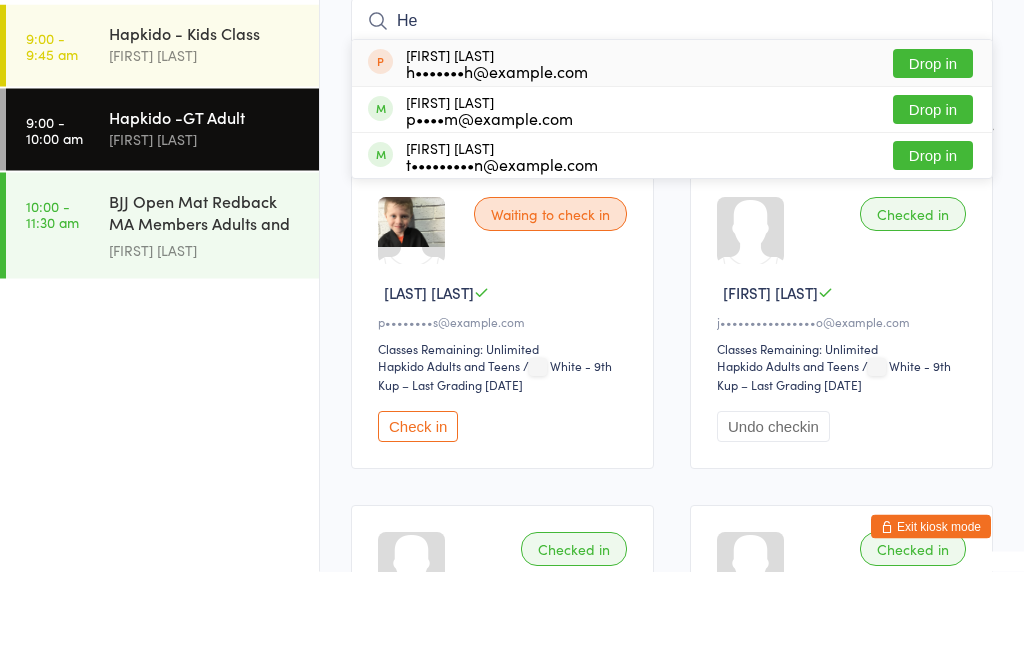 type on "He" 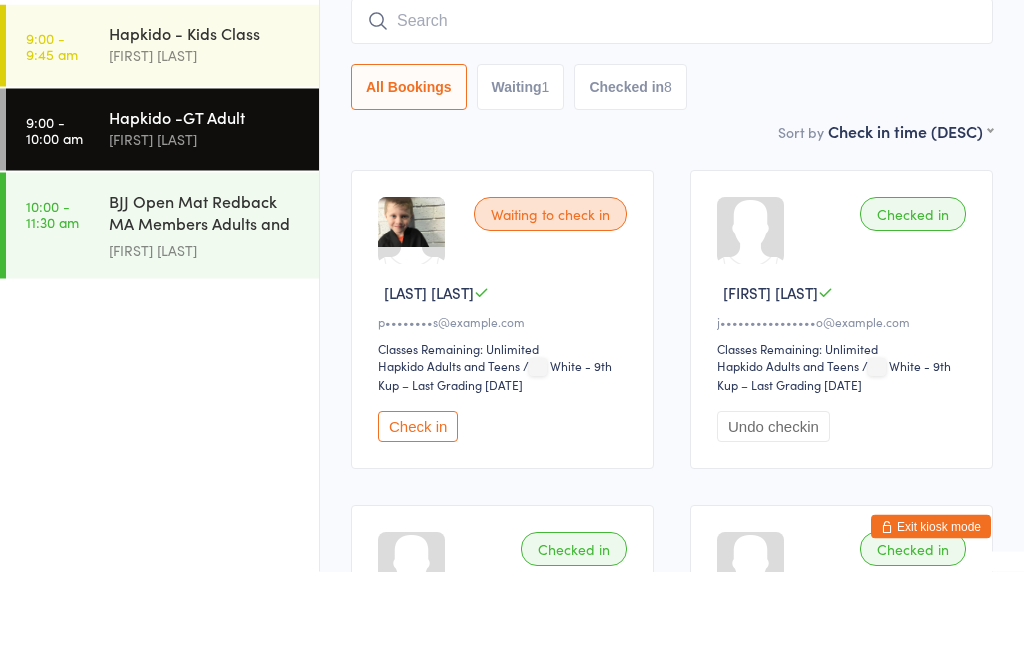 scroll, scrollTop: 181, scrollLeft: 0, axis: vertical 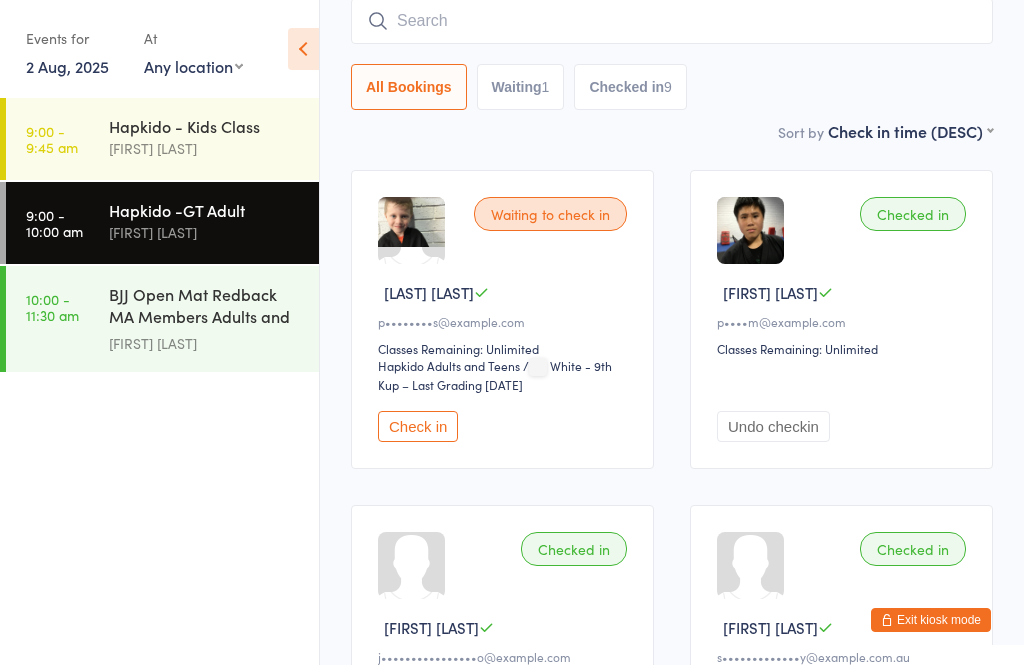 click on "9:00 - 9:45 am Hapkido - Kids Class [FIRST] [LAST]" at bounding box center (162, 139) 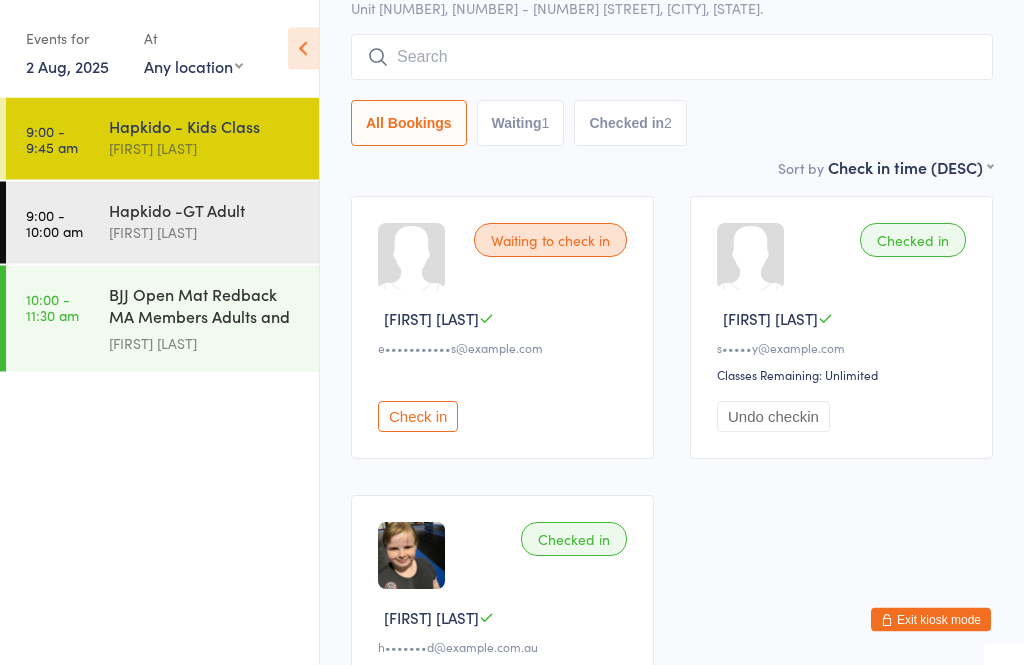 scroll, scrollTop: 125, scrollLeft: 0, axis: vertical 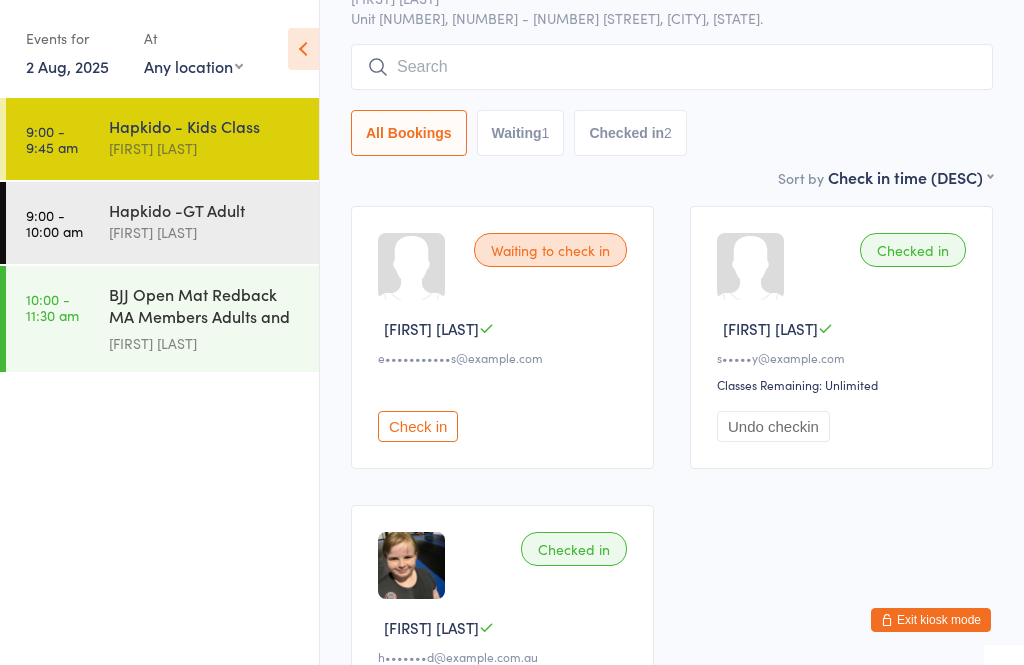 click at bounding box center [672, 67] 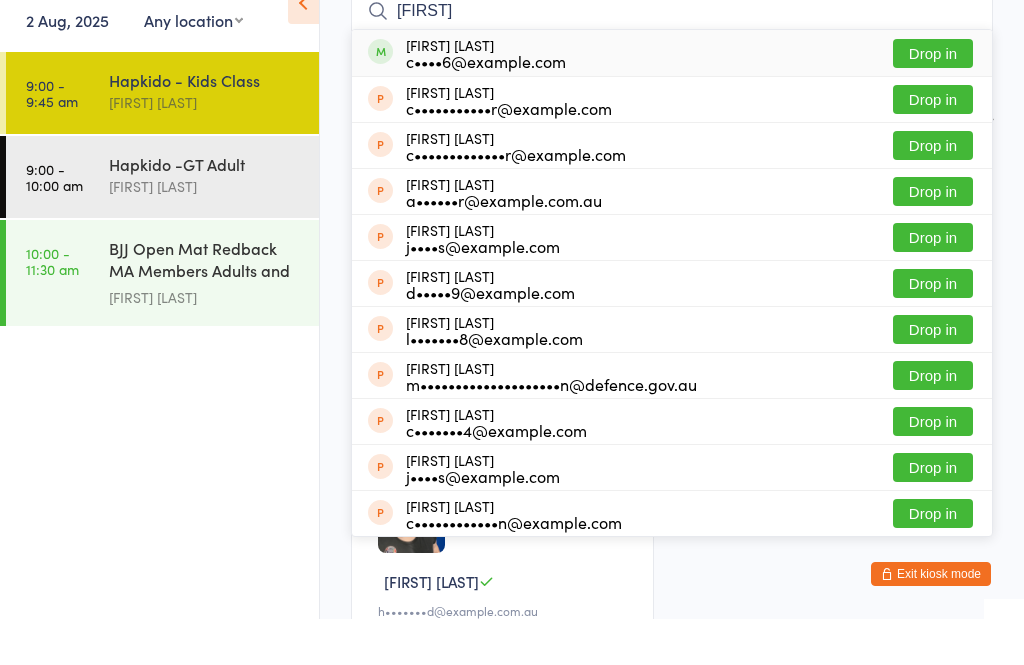 type on "[FIRST]" 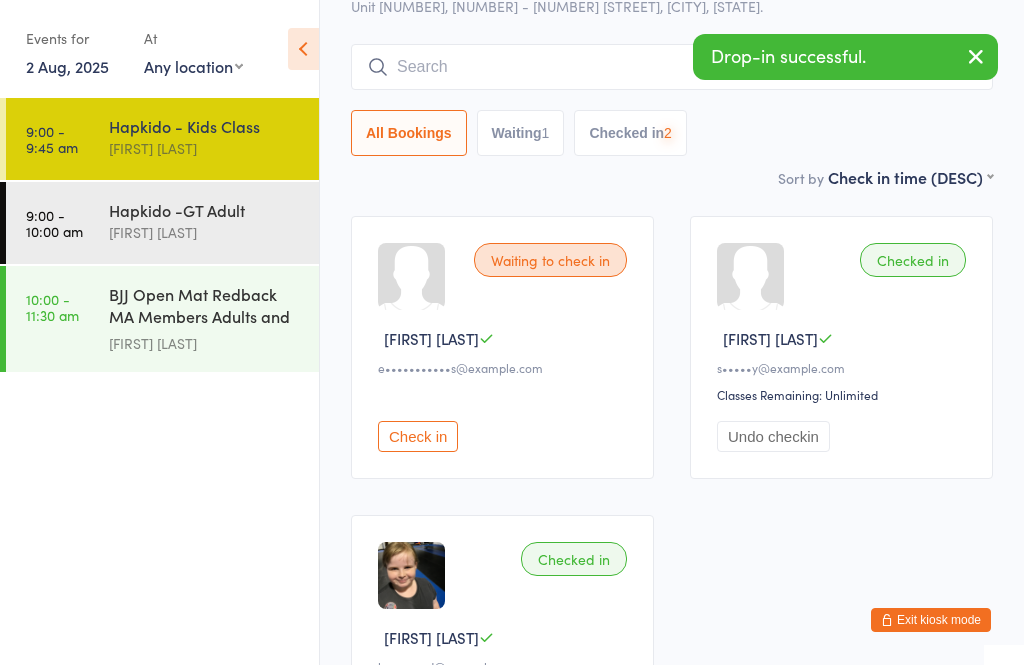 scroll, scrollTop: 109, scrollLeft: 0, axis: vertical 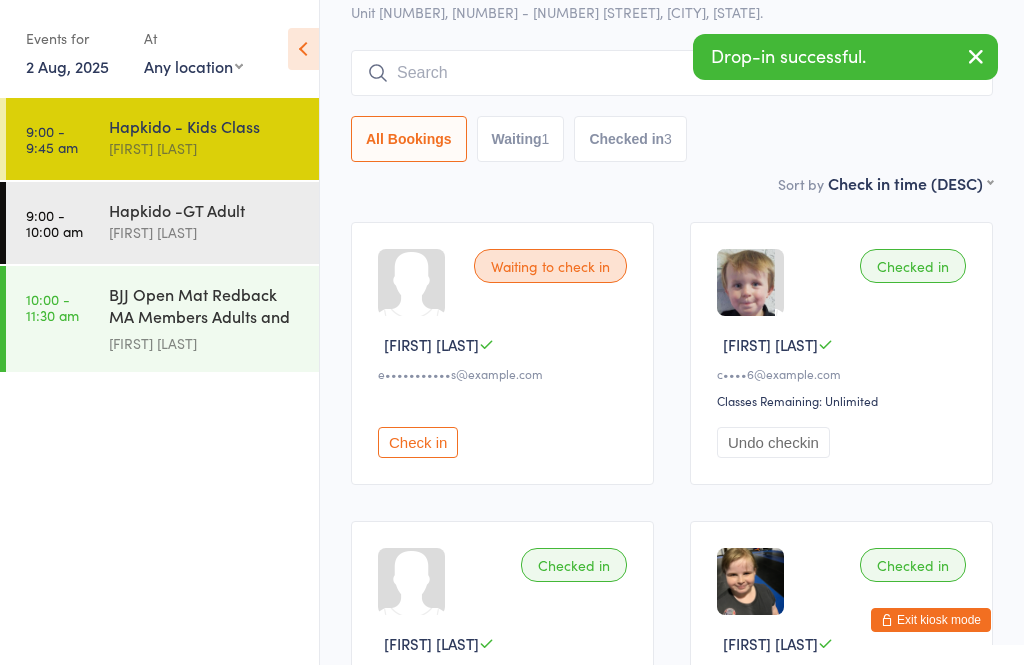 click at bounding box center (672, 73) 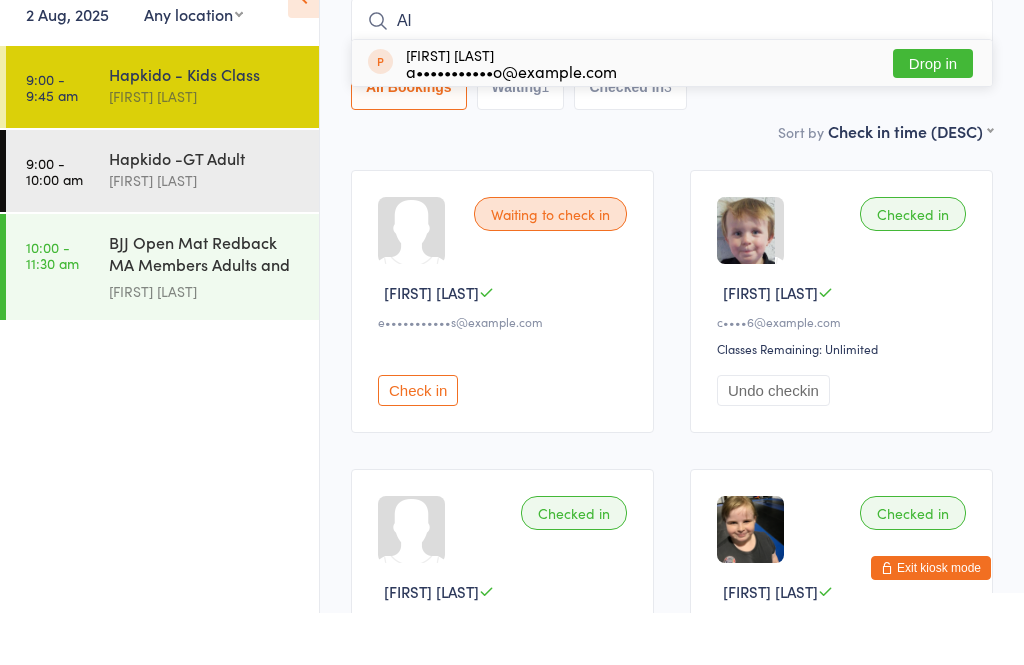 type on "A" 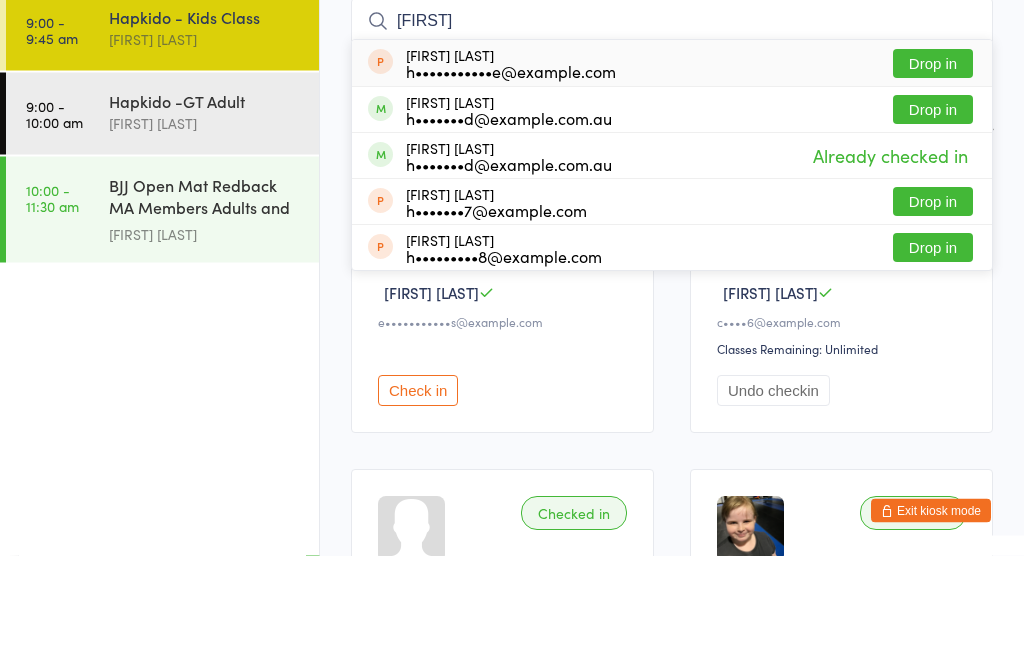 scroll, scrollTop: 0, scrollLeft: 0, axis: both 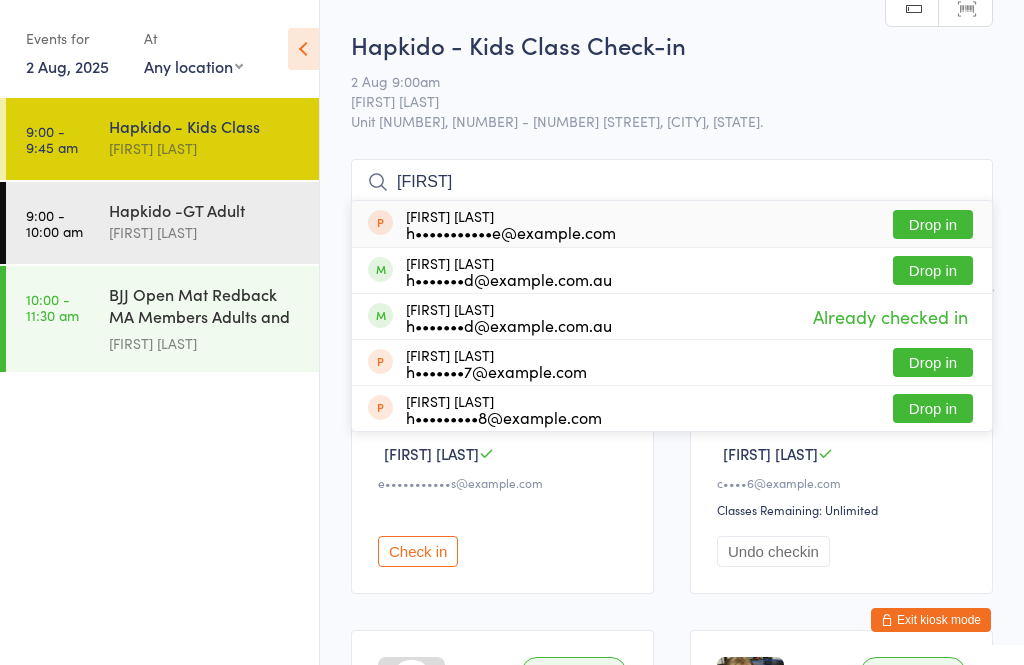 click on "[FIRST]" at bounding box center [672, 182] 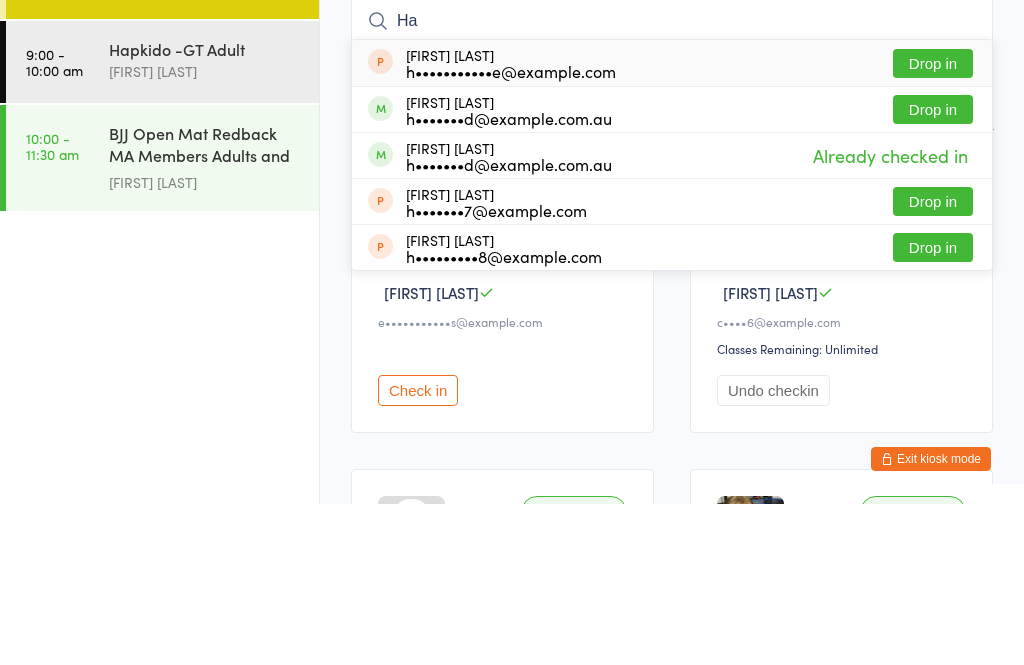 type on "H" 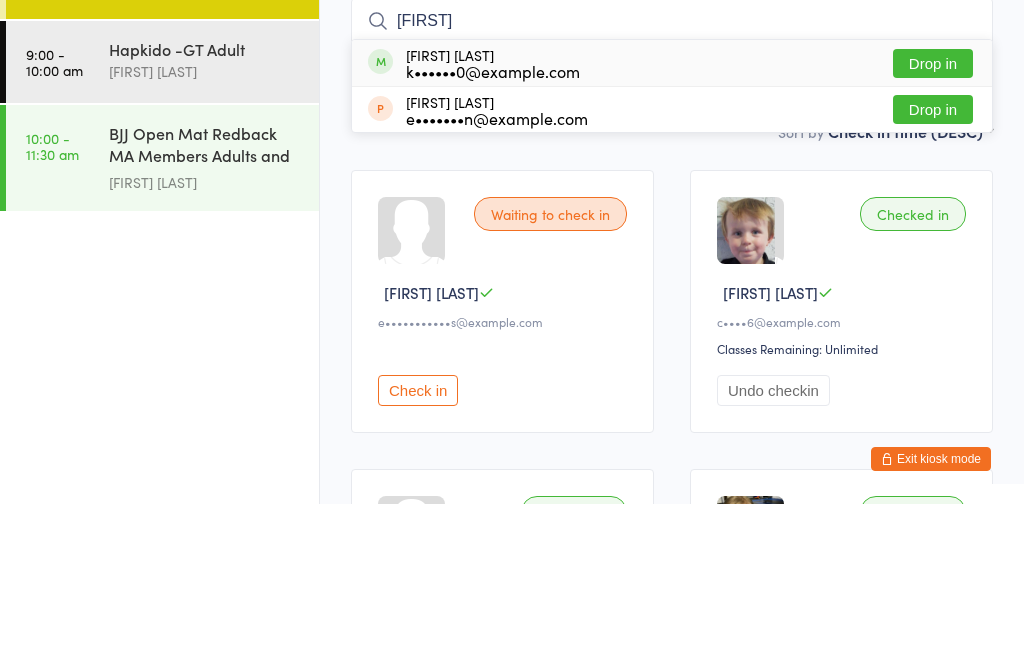 type on "[FIRST]" 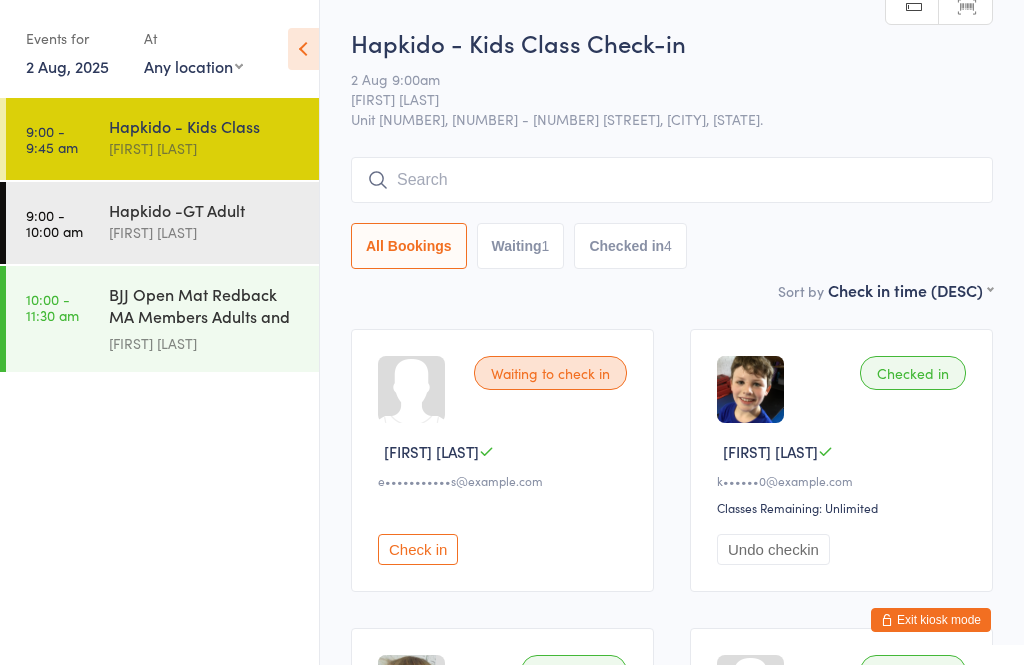 scroll, scrollTop: 0, scrollLeft: 0, axis: both 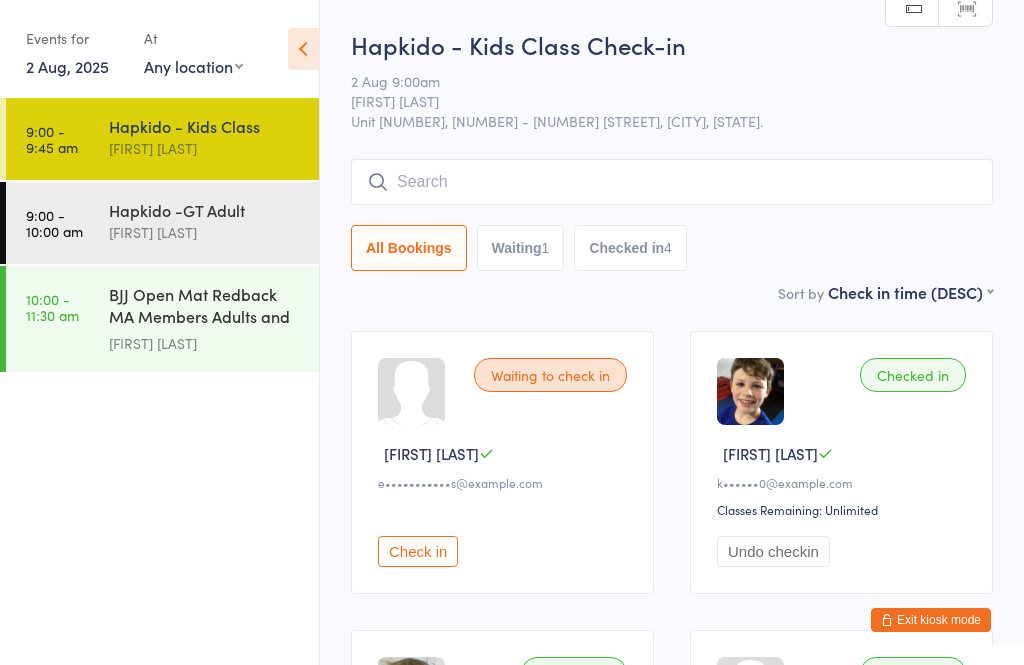 click at bounding box center [672, 182] 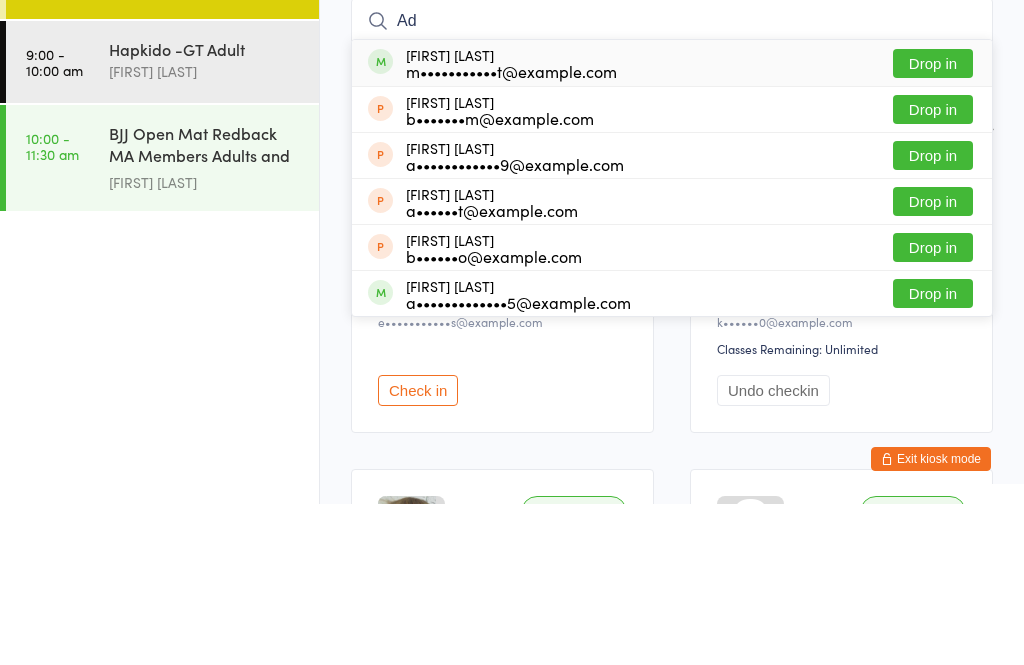 type on "A" 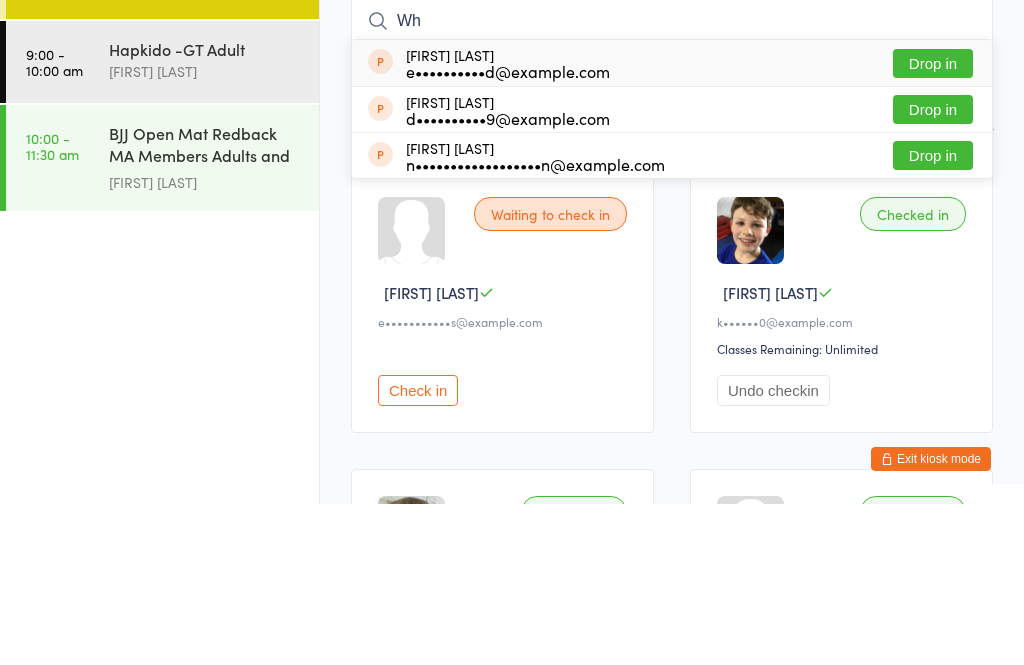type on "W" 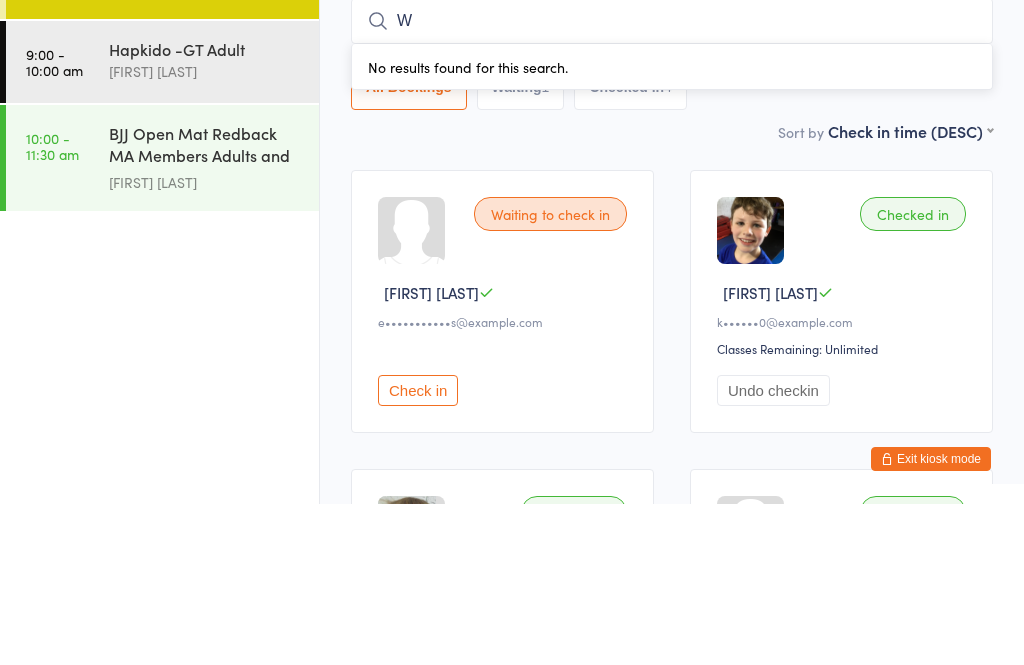 type 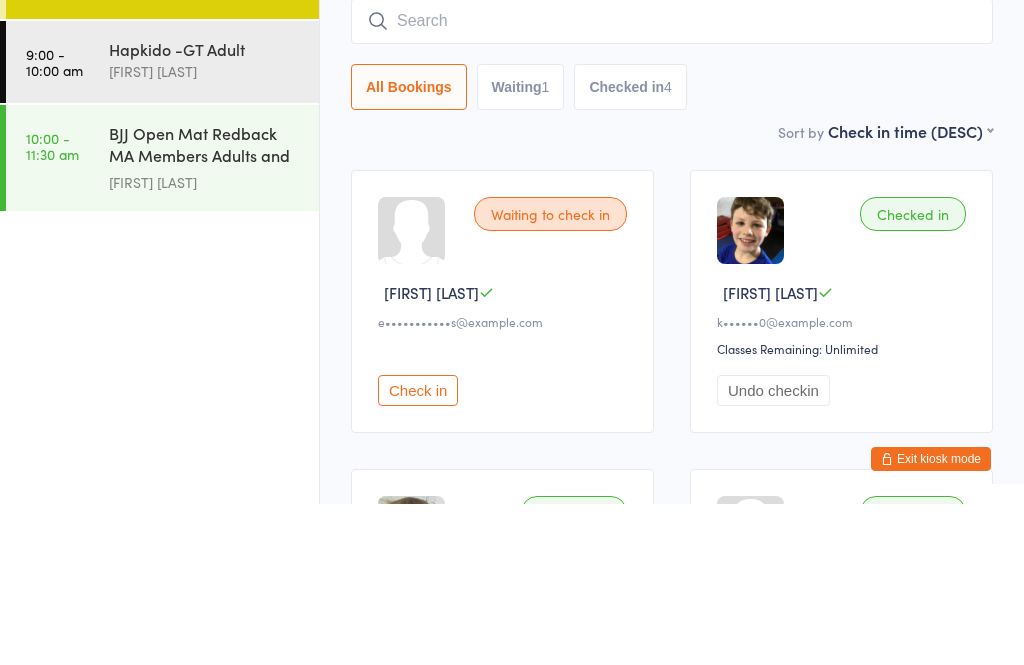 click on "9:00 - 10:00 am" at bounding box center [54, 223] 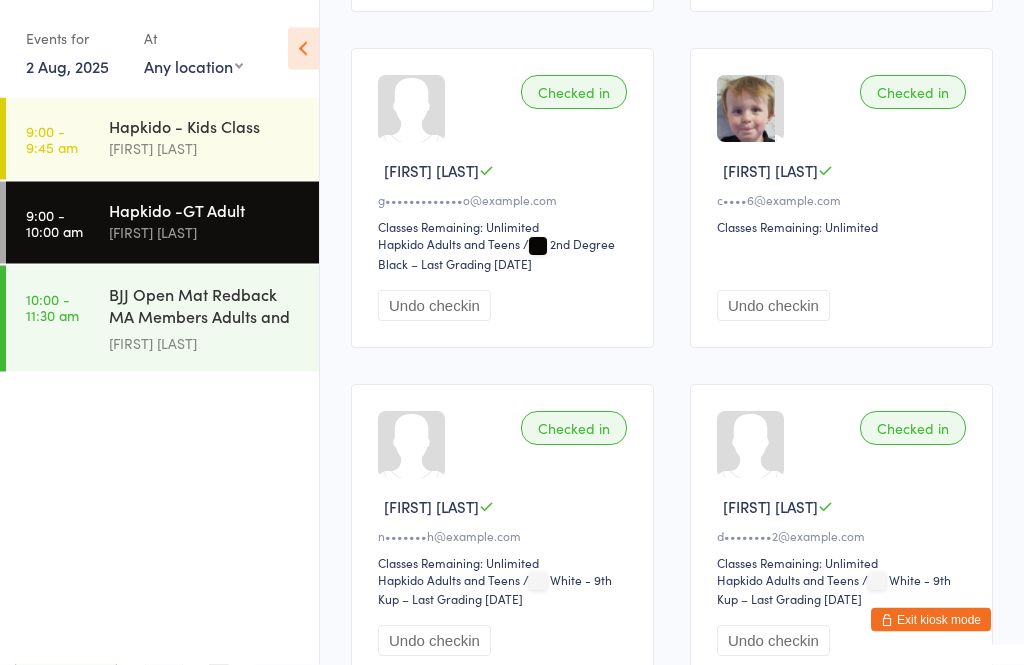 scroll, scrollTop: 1269, scrollLeft: 0, axis: vertical 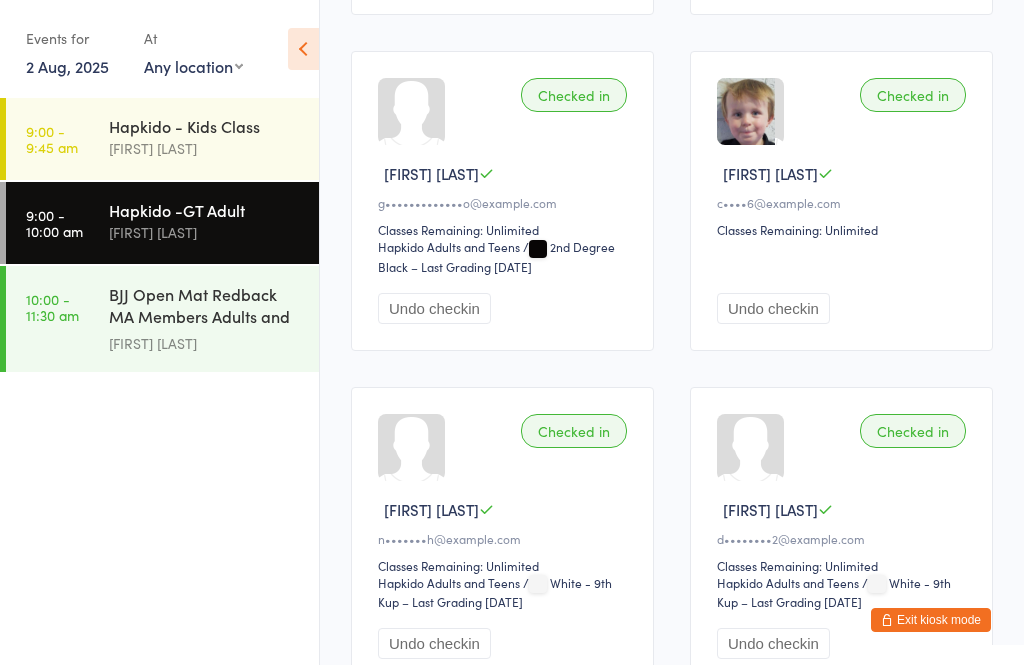 click on "Undo checkin" at bounding box center (773, 308) 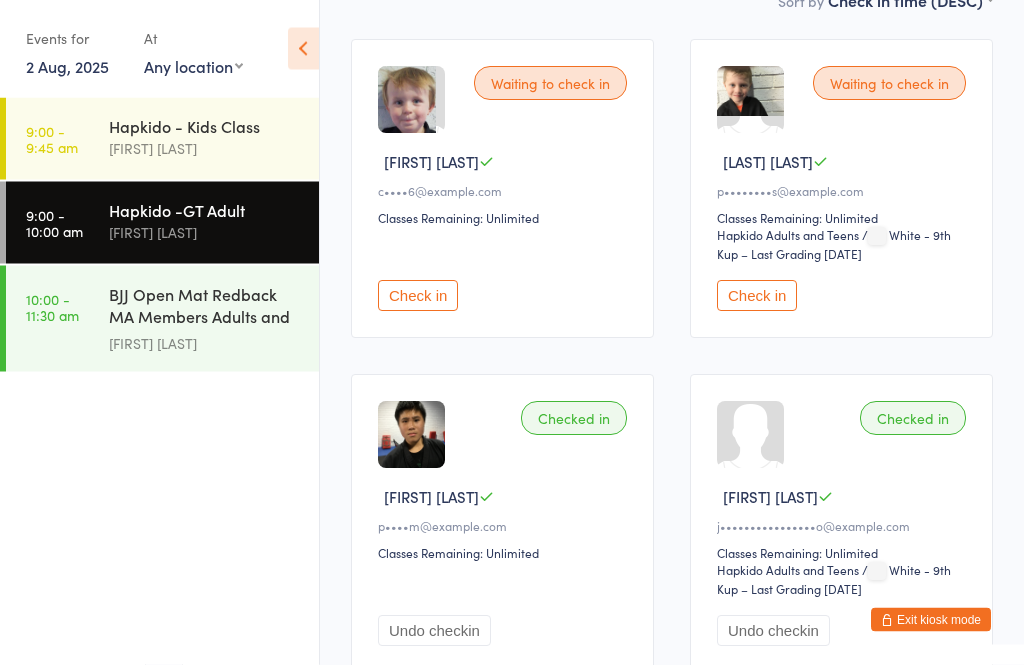 scroll, scrollTop: 312, scrollLeft: 0, axis: vertical 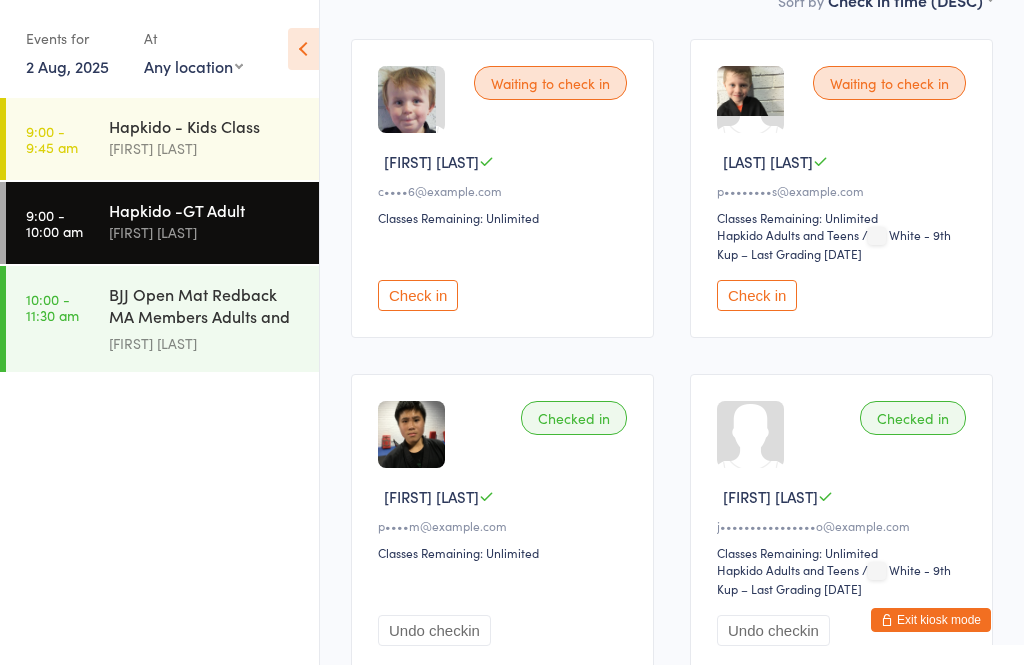 click on "Check in" at bounding box center (757, 295) 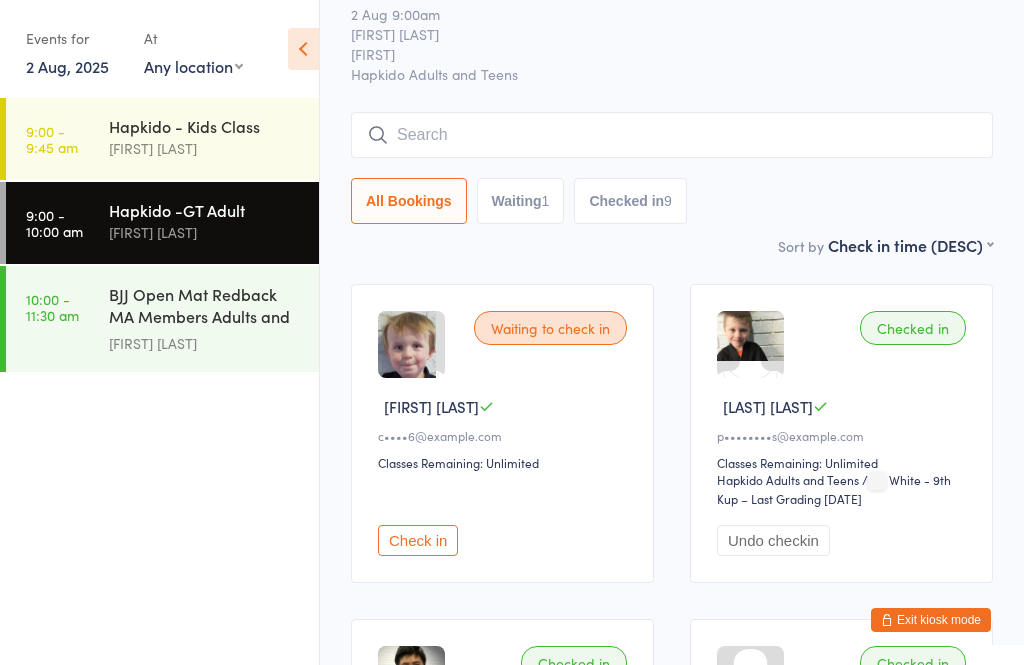 scroll, scrollTop: 3, scrollLeft: 0, axis: vertical 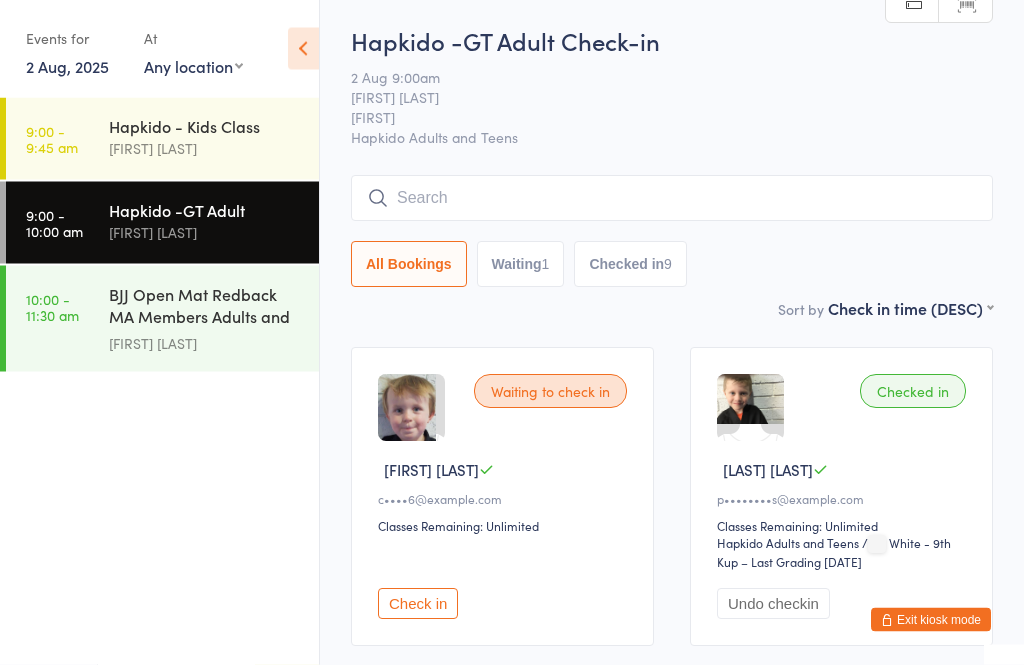 click on "2 Aug, 2025" at bounding box center (67, 66) 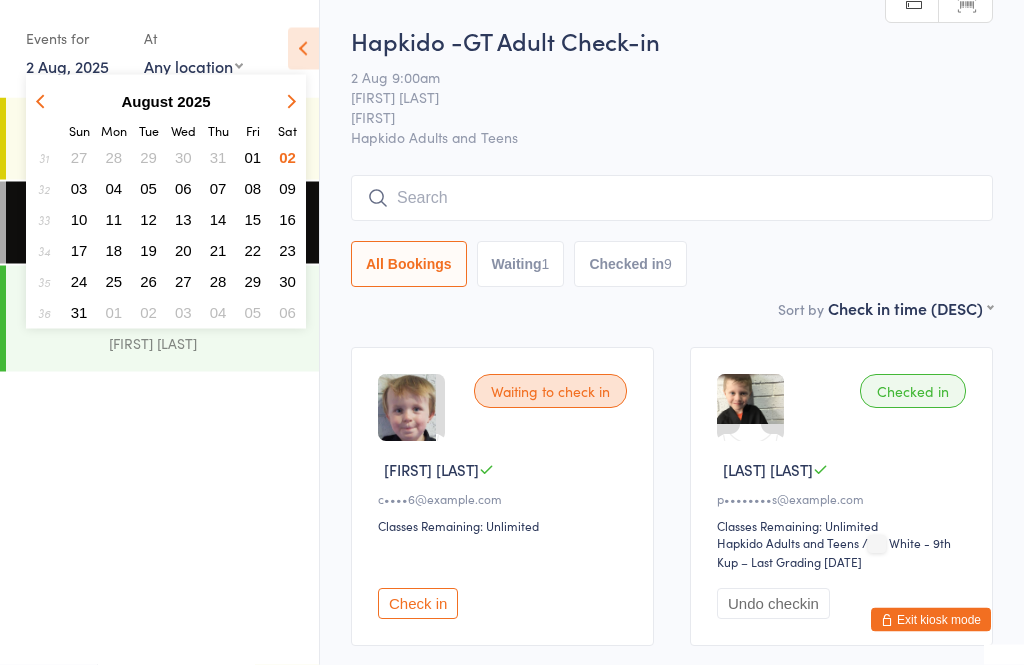 scroll, scrollTop: 4, scrollLeft: 0, axis: vertical 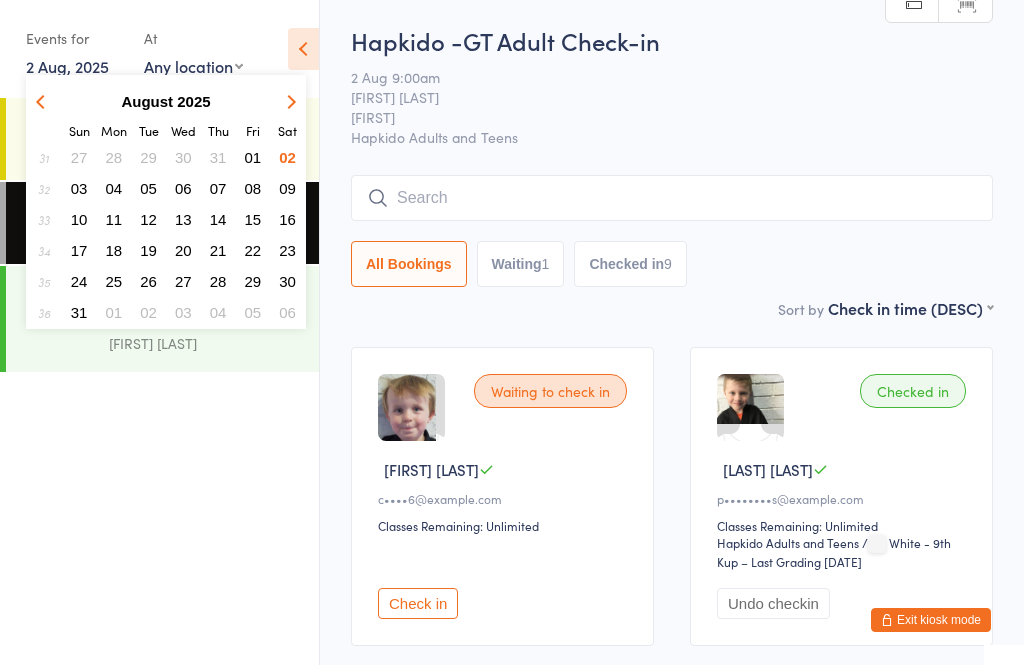 click on "9:00 - 10:00 am Hapkido -GT Adult [FIRST] [LAST] 9:00 - 9:45 am Hapkido - Kids Class [FIRST] [LAST] 10:00 - 11:30 am BJJ Open Mat Redback MA Members Adults and Kids [FIRST] [LAST]" at bounding box center (159, 381) 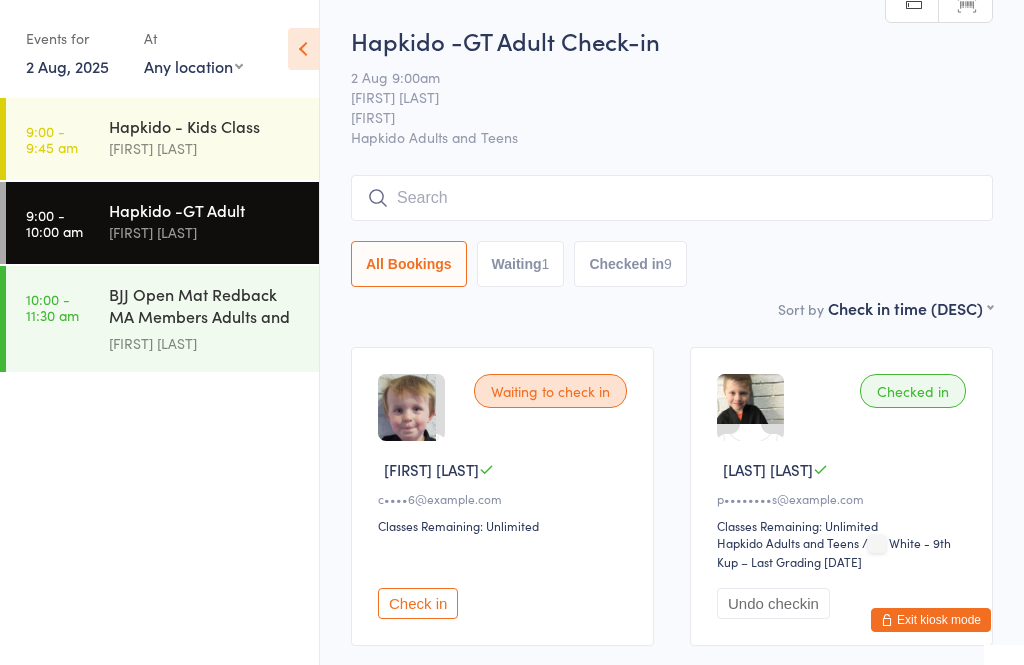 click on "9:00 - 9:45 am Hapkido - Kids Class [FIRST] [LAST]" at bounding box center (162, 139) 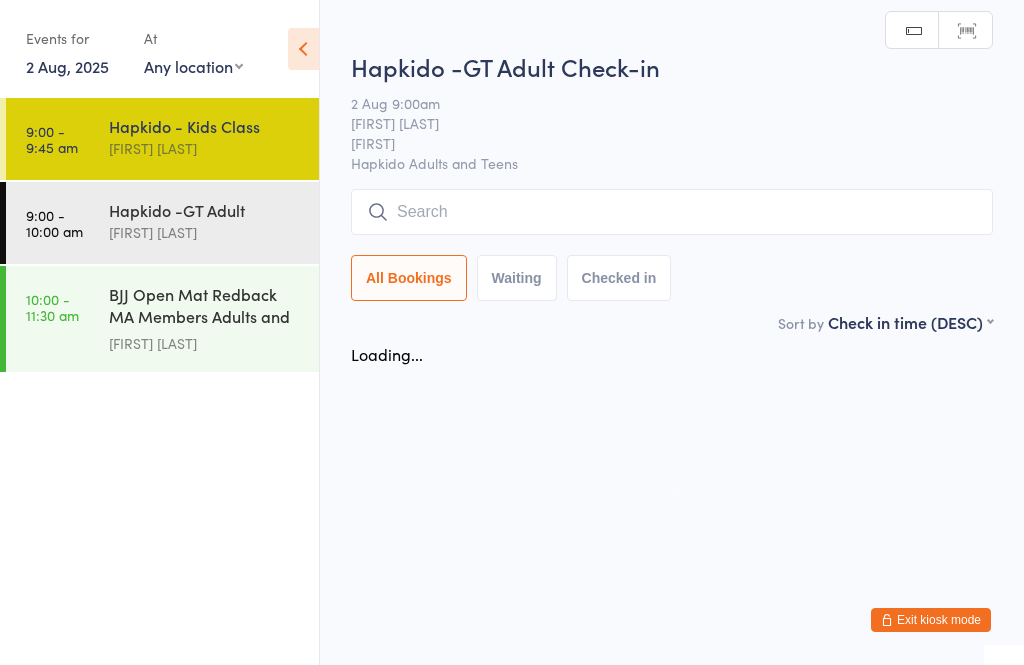scroll, scrollTop: 0, scrollLeft: 0, axis: both 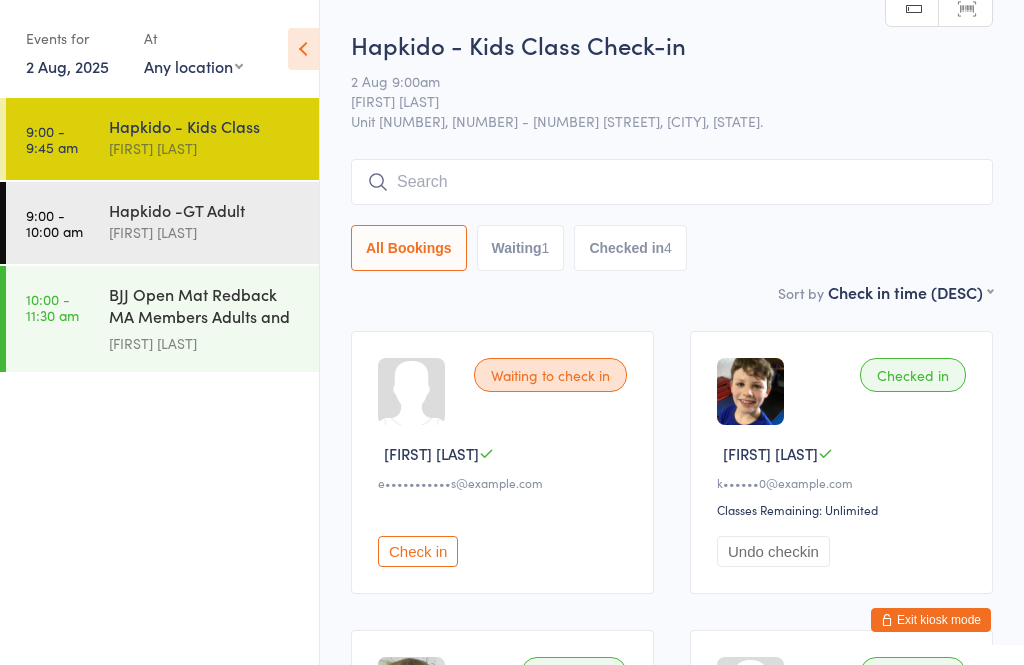 click on "9:00 - 10:00 am Hapkido -GT Adult [FIRST] [LAST]" at bounding box center [162, 223] 